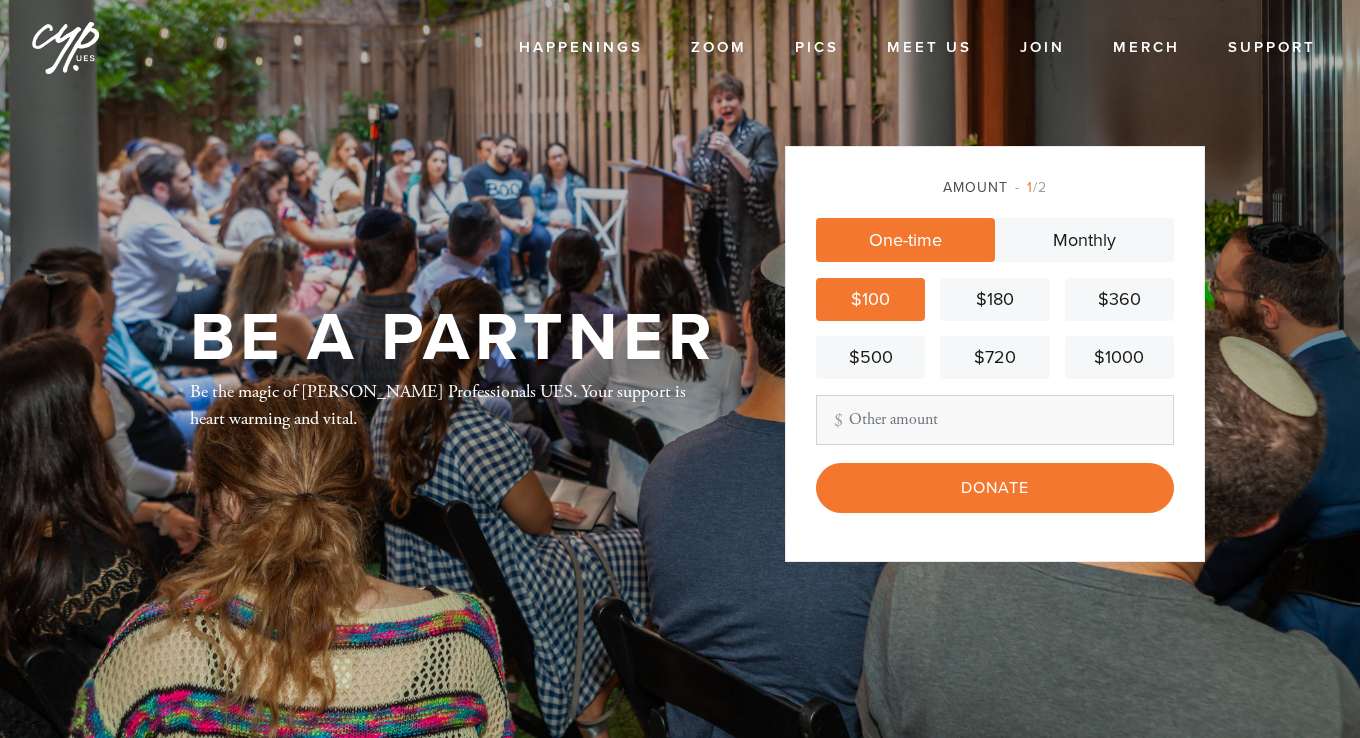 scroll, scrollTop: 0, scrollLeft: 0, axis: both 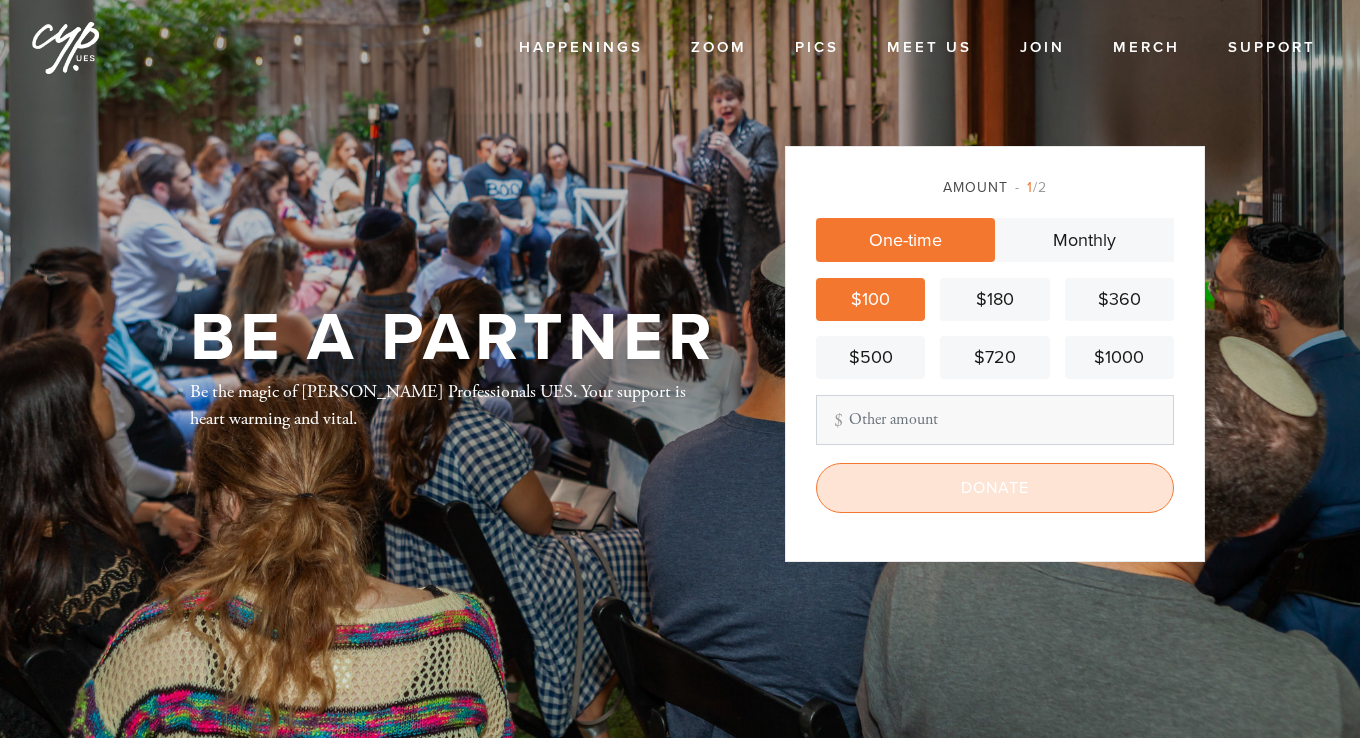 click on "Donate" at bounding box center (995, 488) 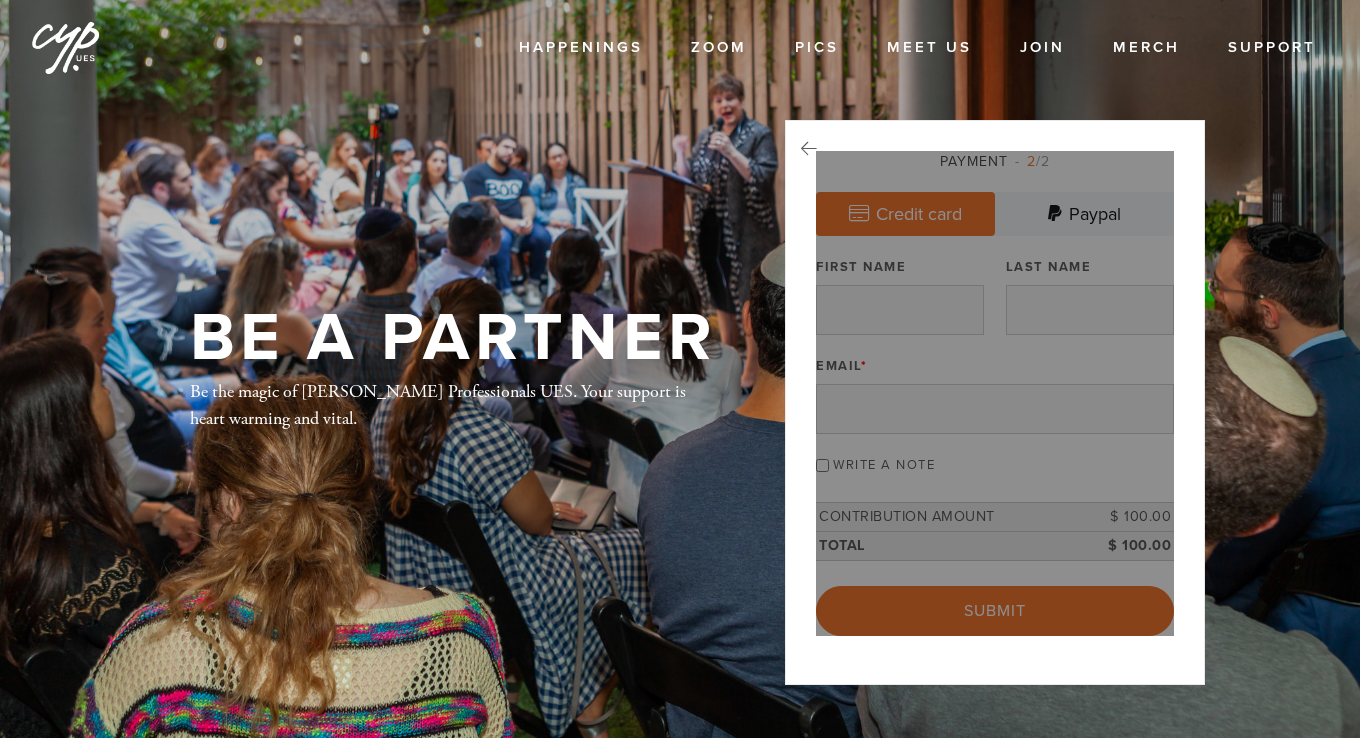 scroll, scrollTop: 0, scrollLeft: 0, axis: both 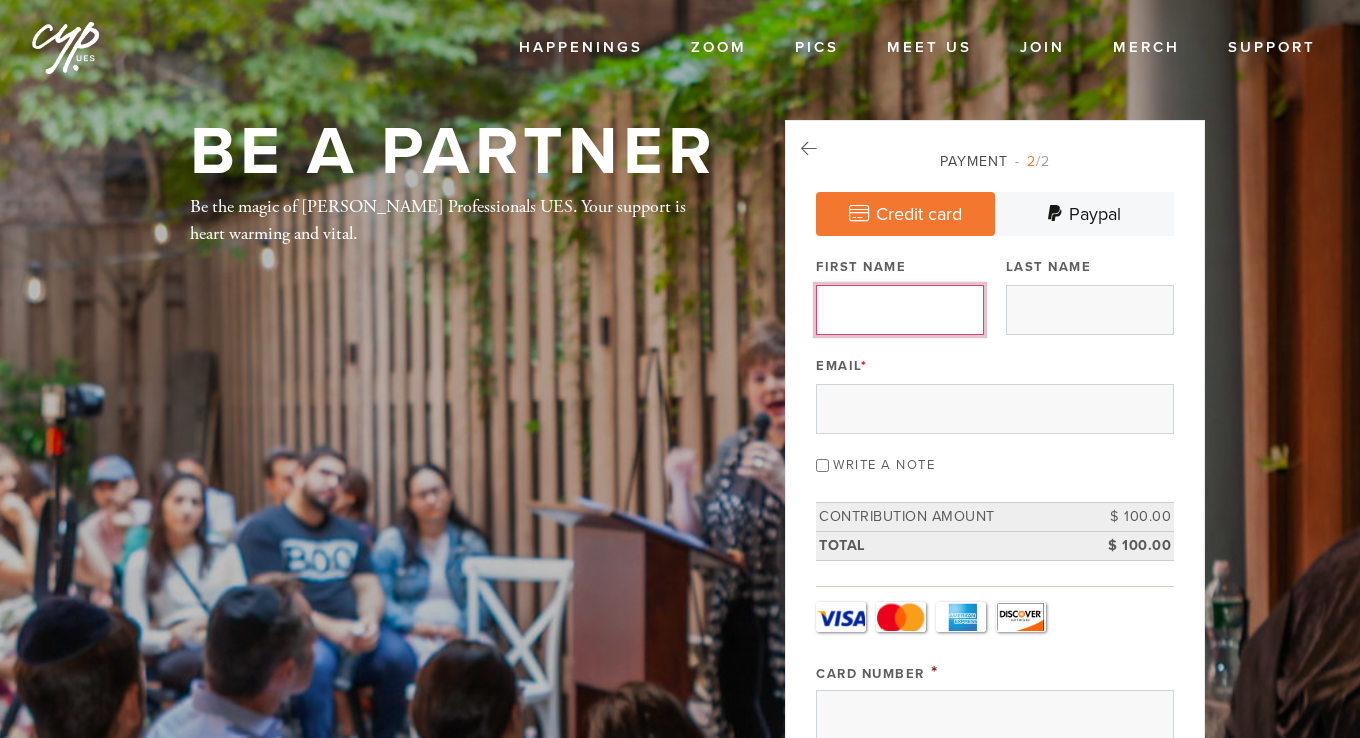 click on "First Name" at bounding box center (900, 310) 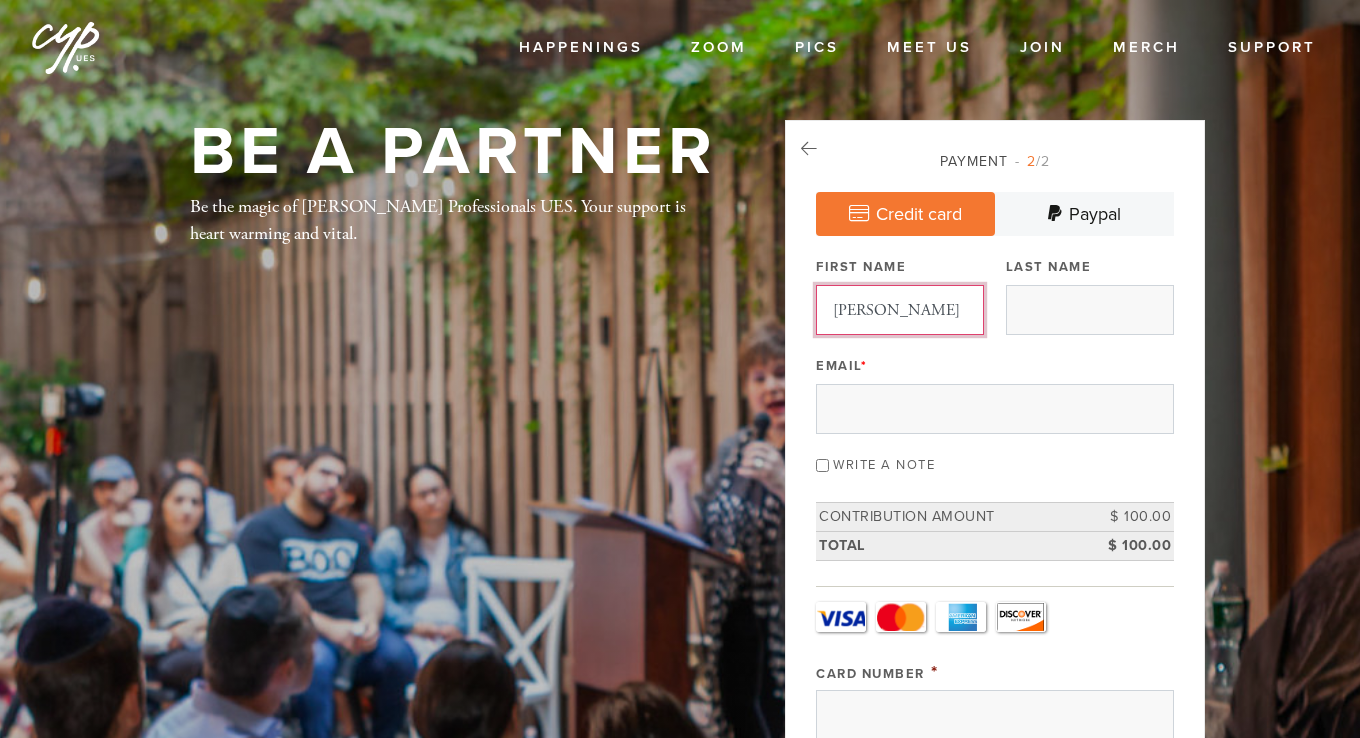 type on "[PERSON_NAME]" 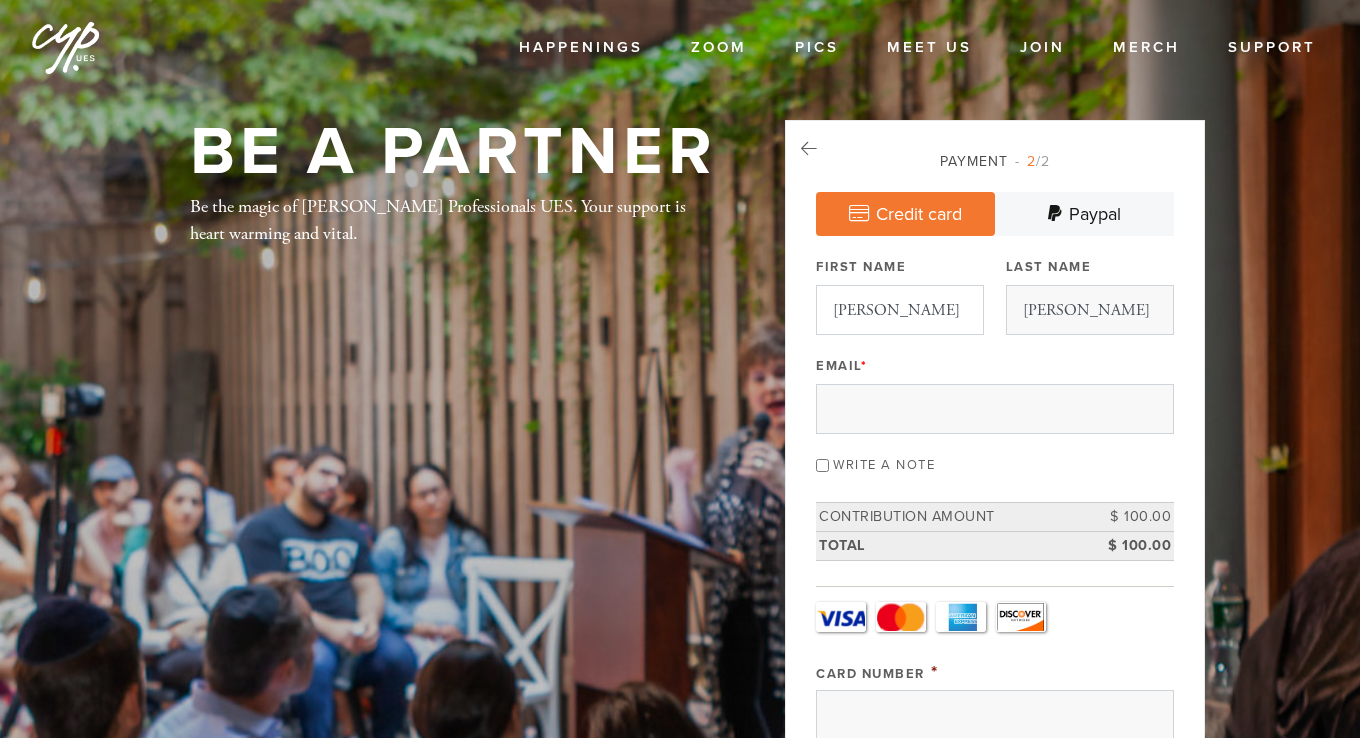 type on "[PERSON_NAME][EMAIL_ADDRESS][PERSON_NAME][PERSON_NAME][DOMAIN_NAME]" 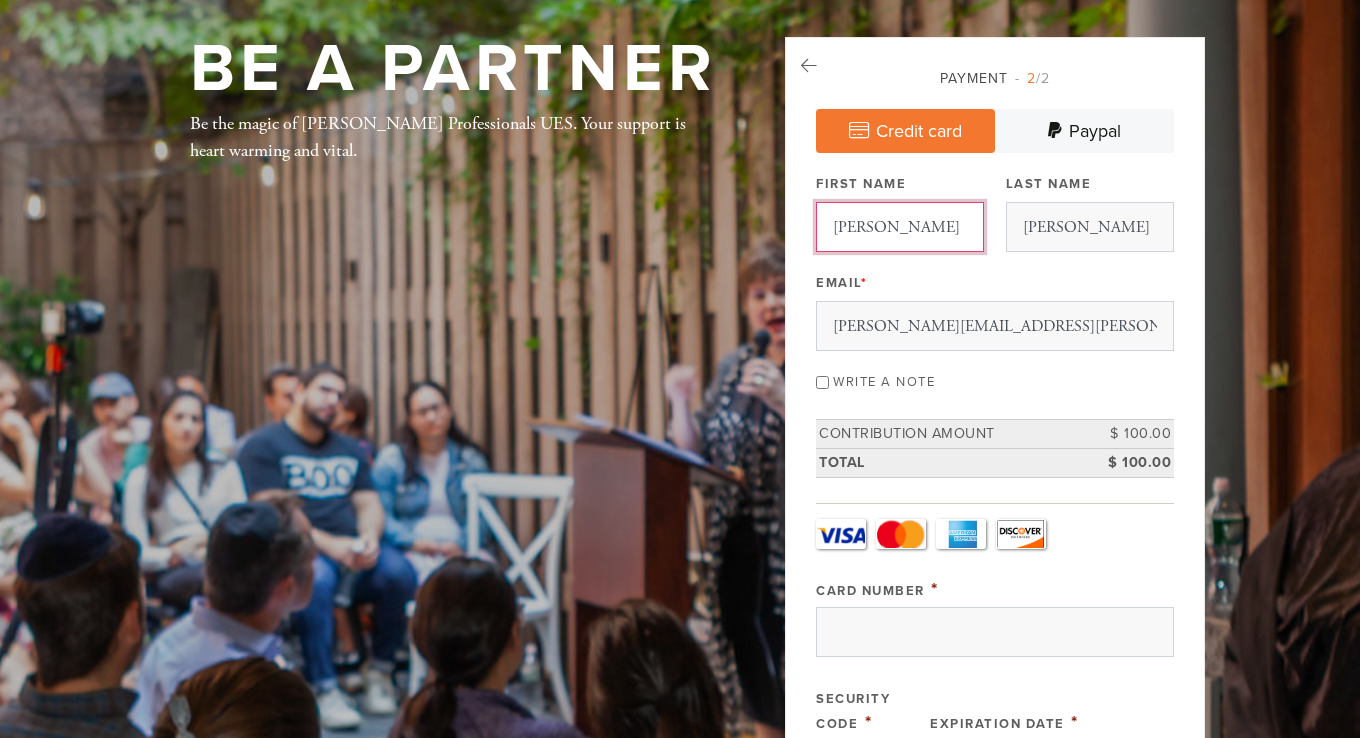 scroll, scrollTop: 100, scrollLeft: 0, axis: vertical 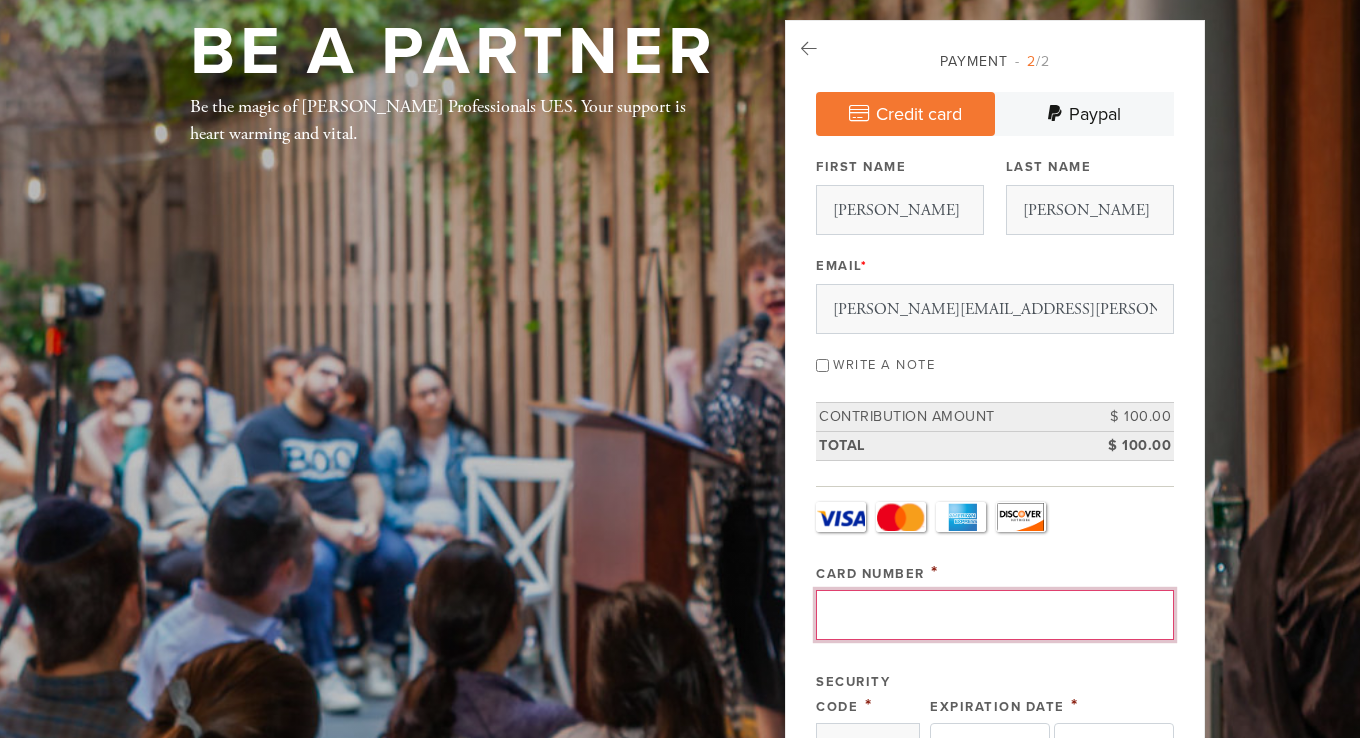 click on "Card Number" at bounding box center (995, 615) 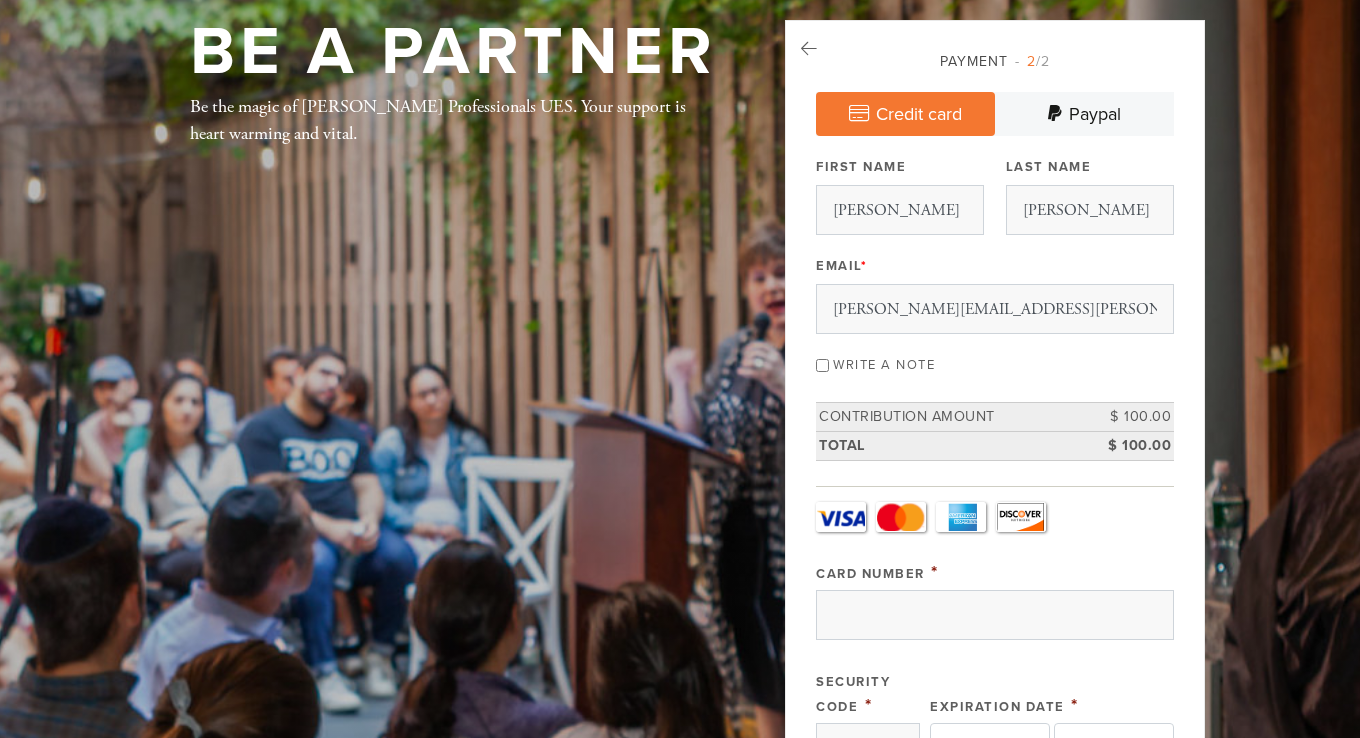 click on "Write a note" at bounding box center [995, 363] 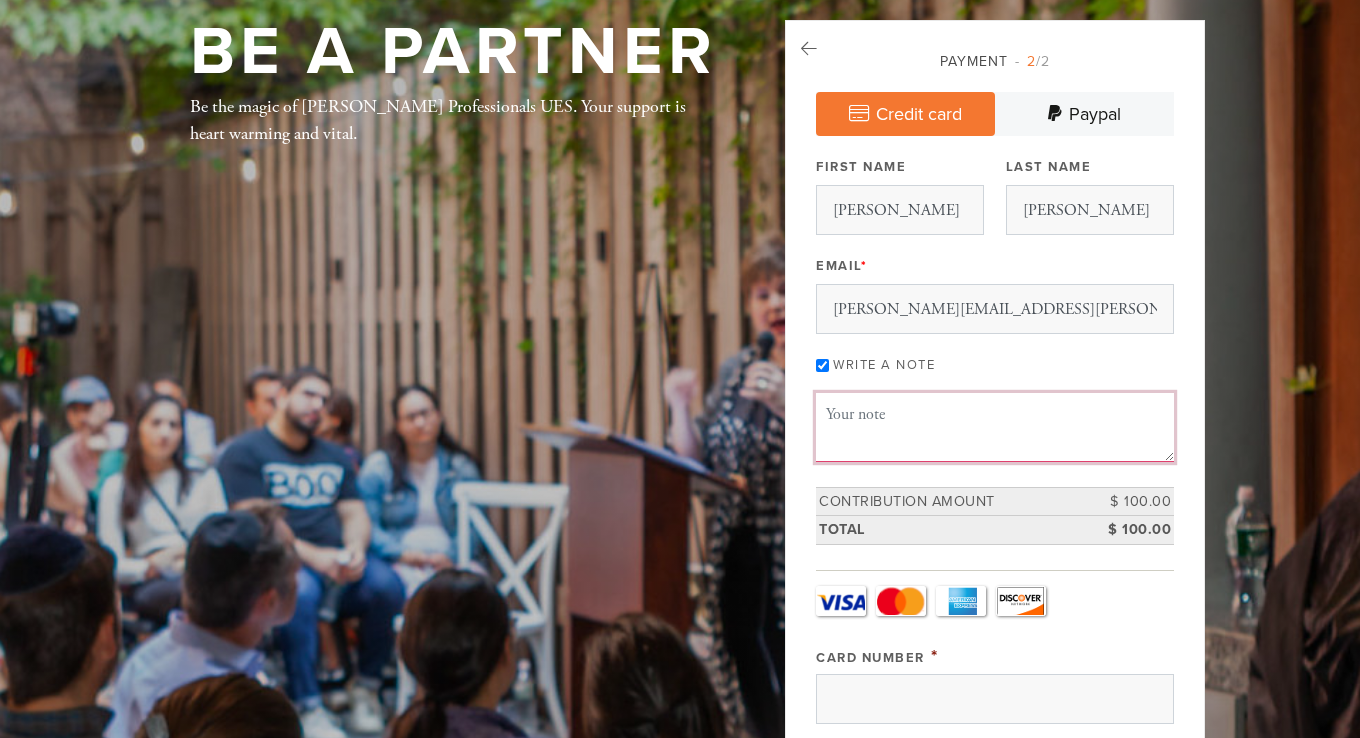 click on "Message or dedication" at bounding box center [995, 427] 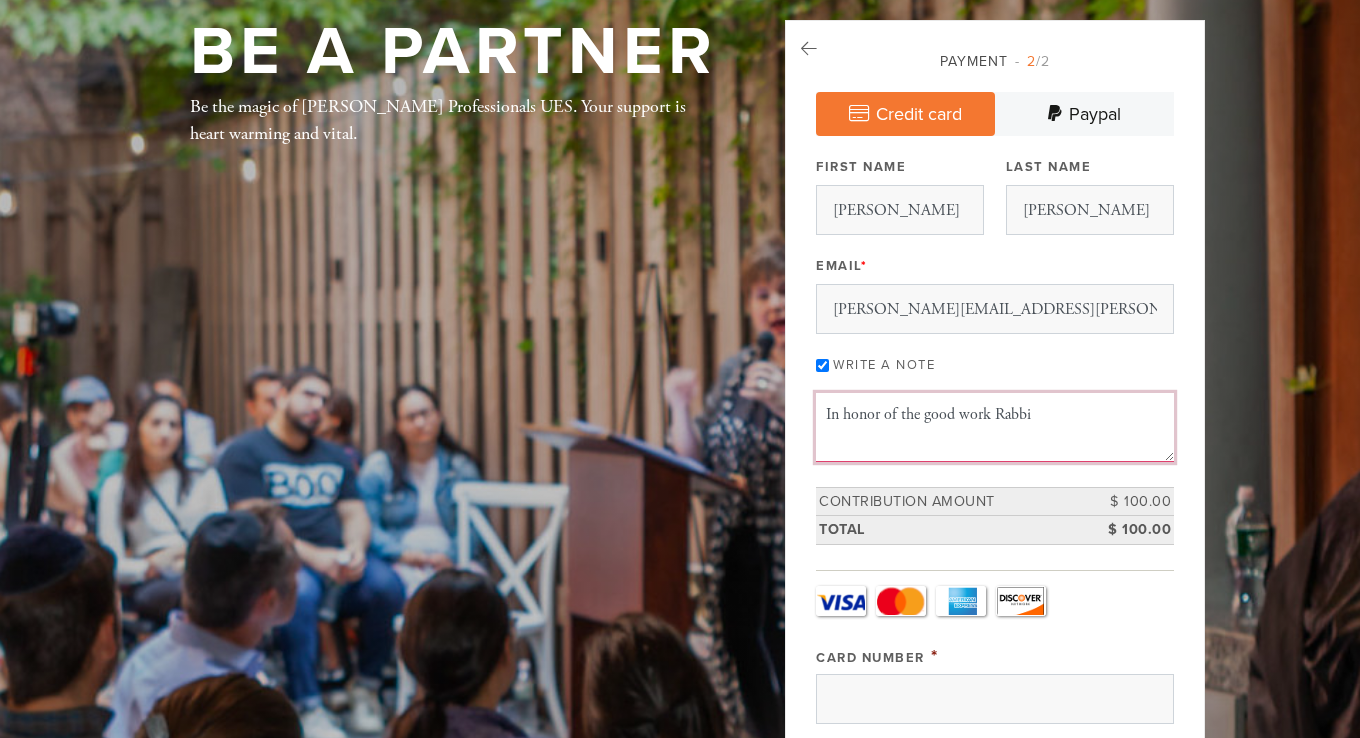 paste on "[PERSON_NAME]" 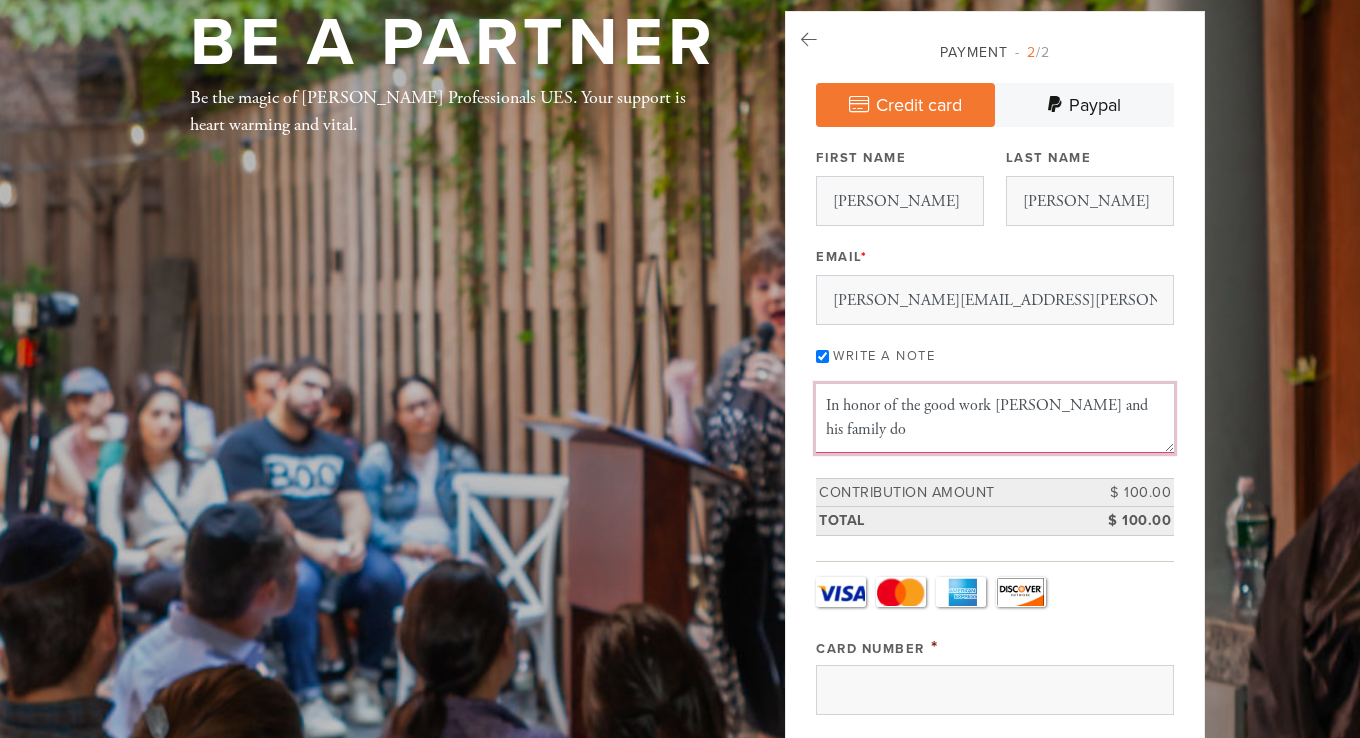 scroll, scrollTop: 300, scrollLeft: 0, axis: vertical 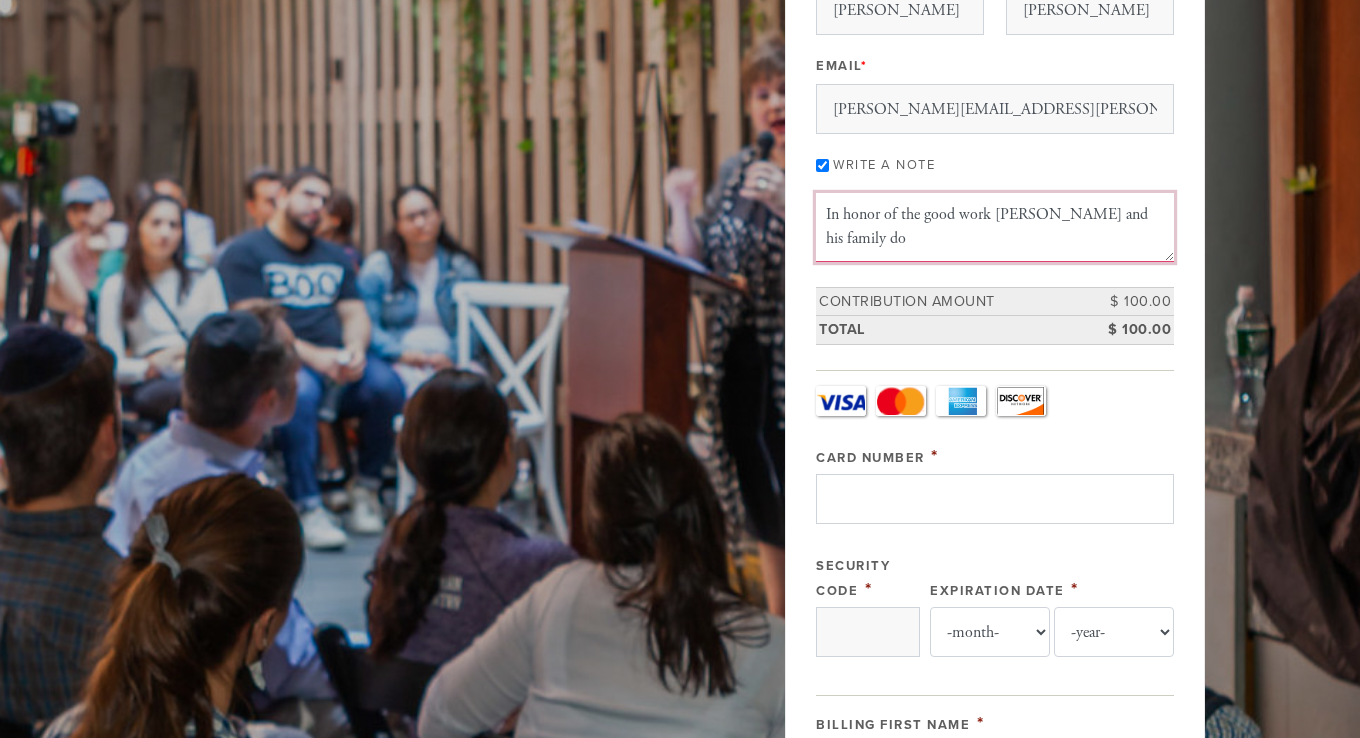 type on "In honor of the good work [PERSON_NAME] and his family do" 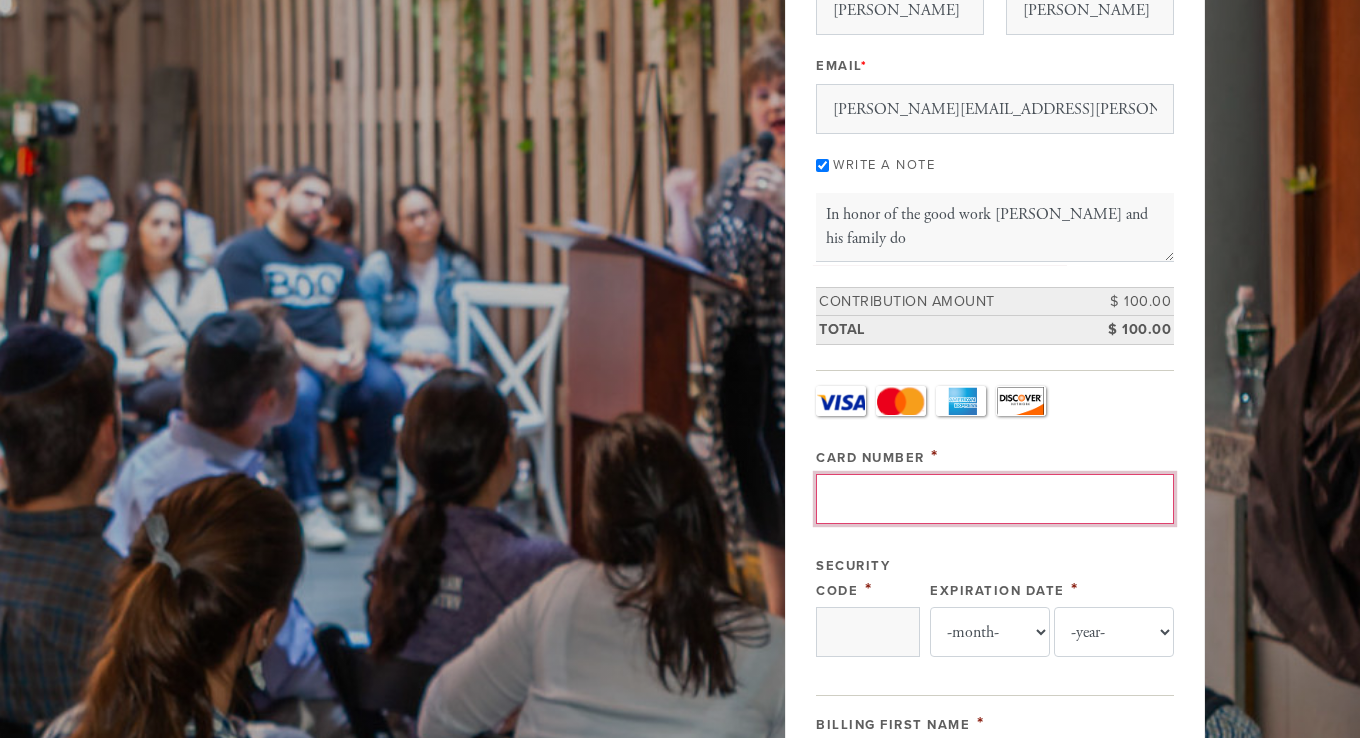 click on "Card Number" at bounding box center (995, 499) 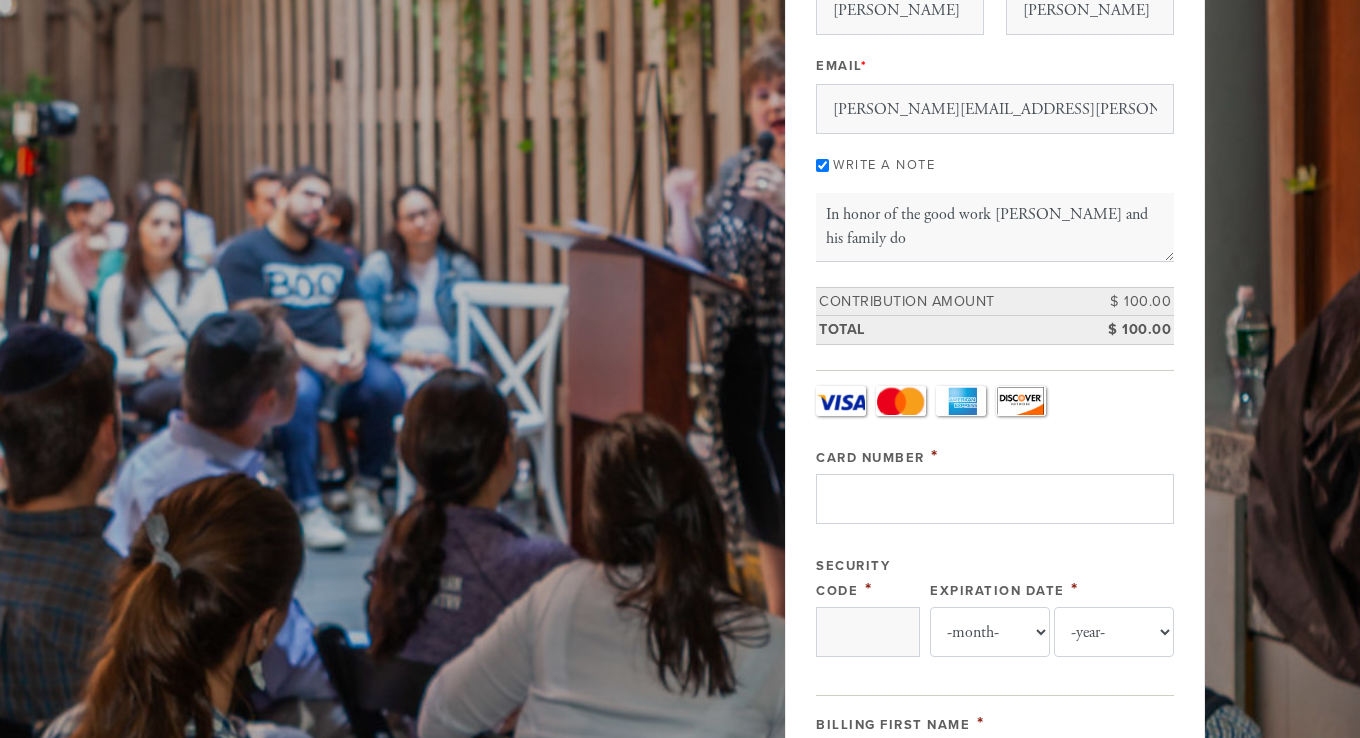 type on "[STREET_ADDRESS]" 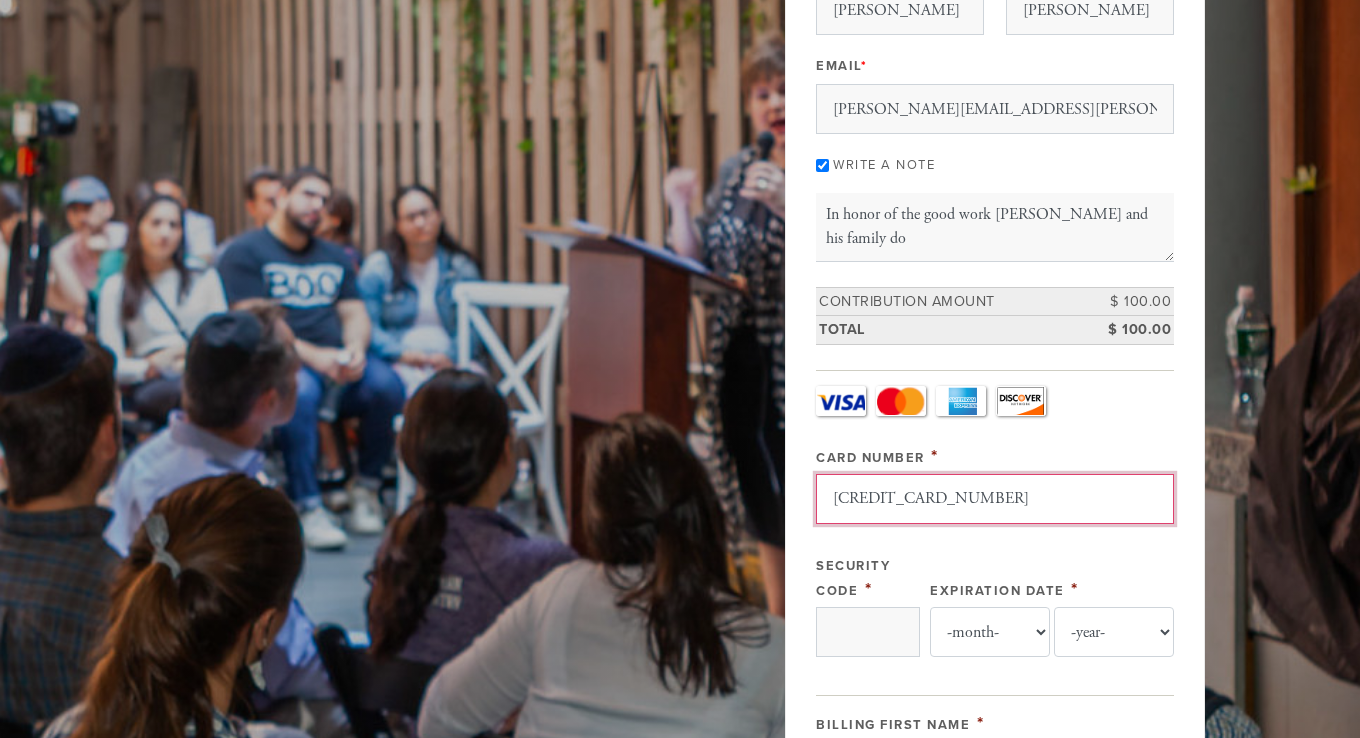 type on "825" 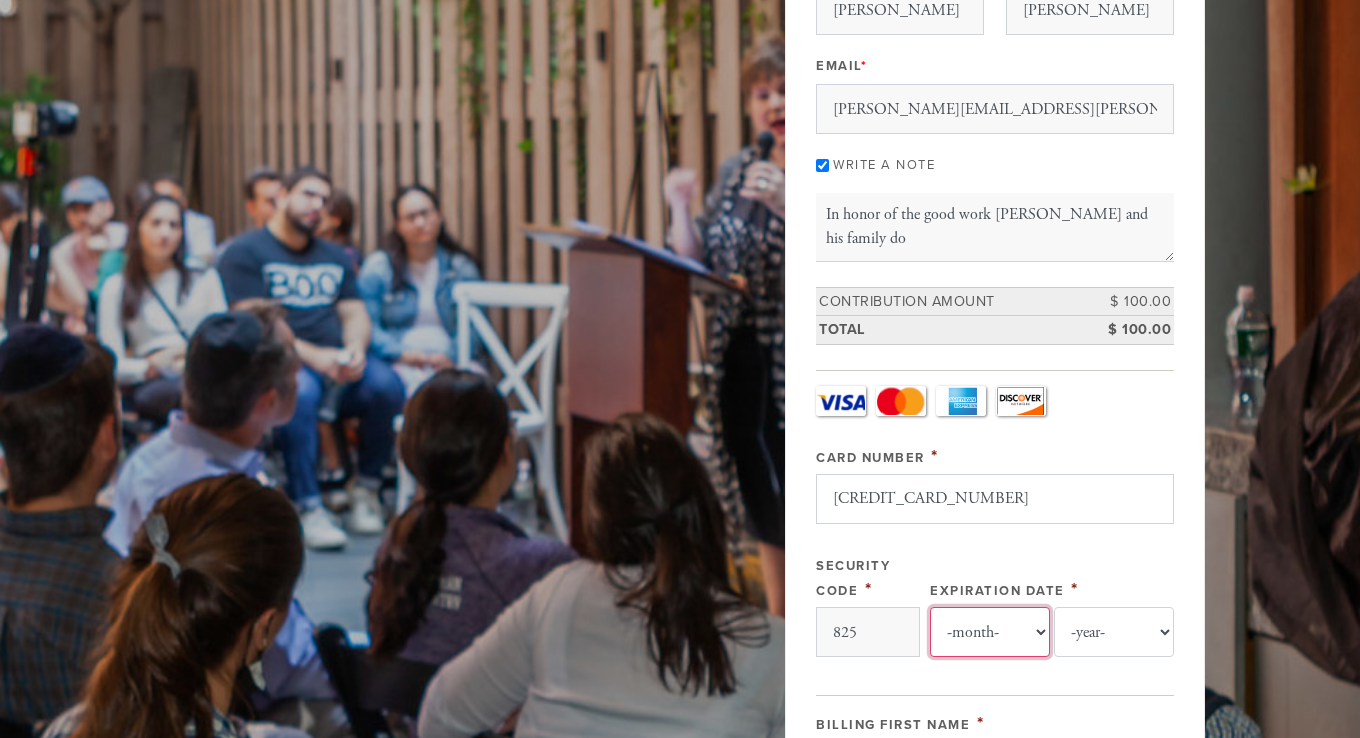 select on "5" 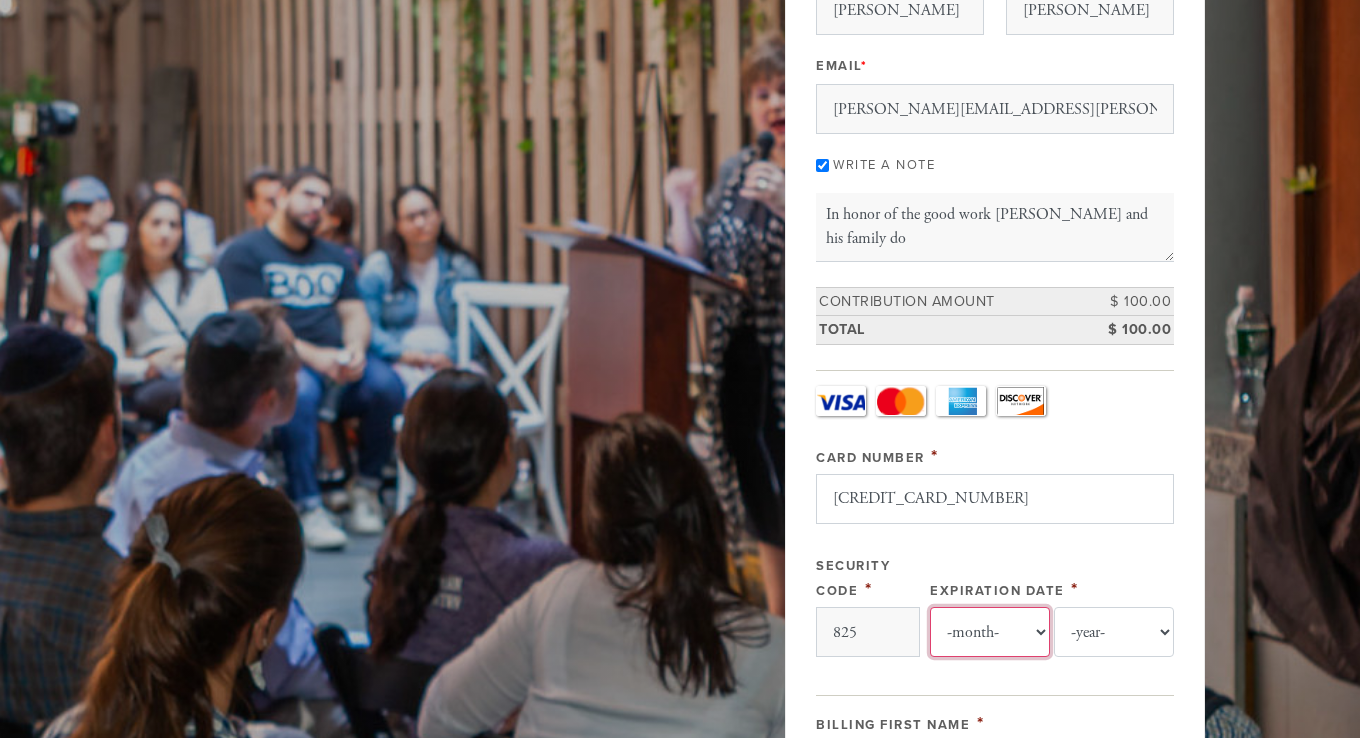 select on "2029" 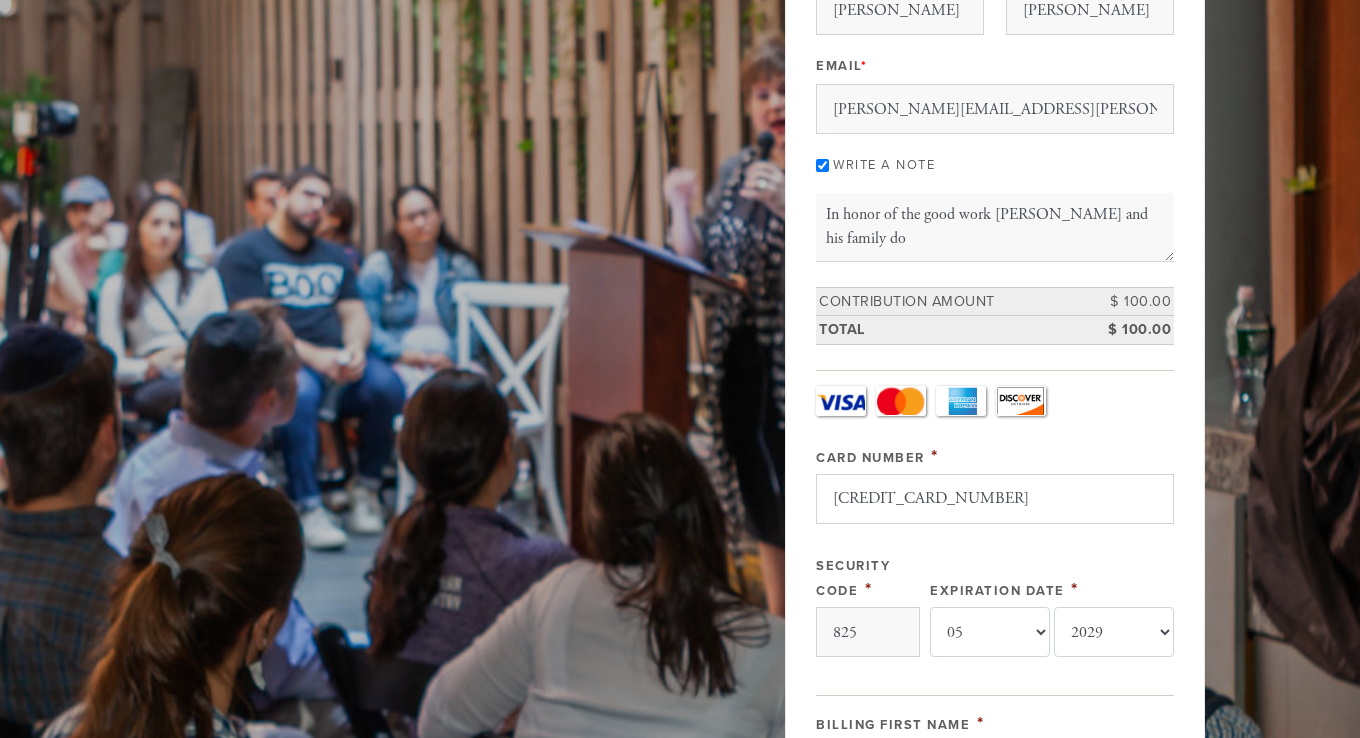 type 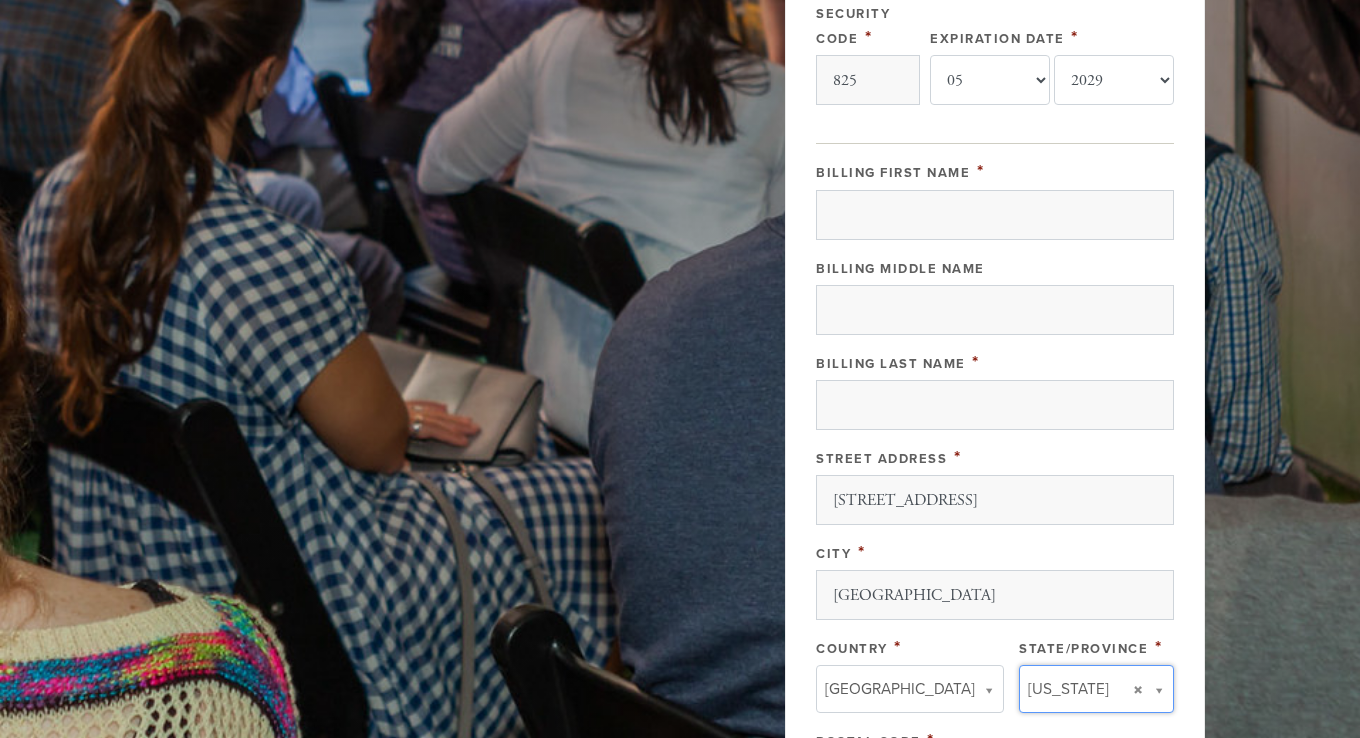 scroll, scrollTop: 821, scrollLeft: 0, axis: vertical 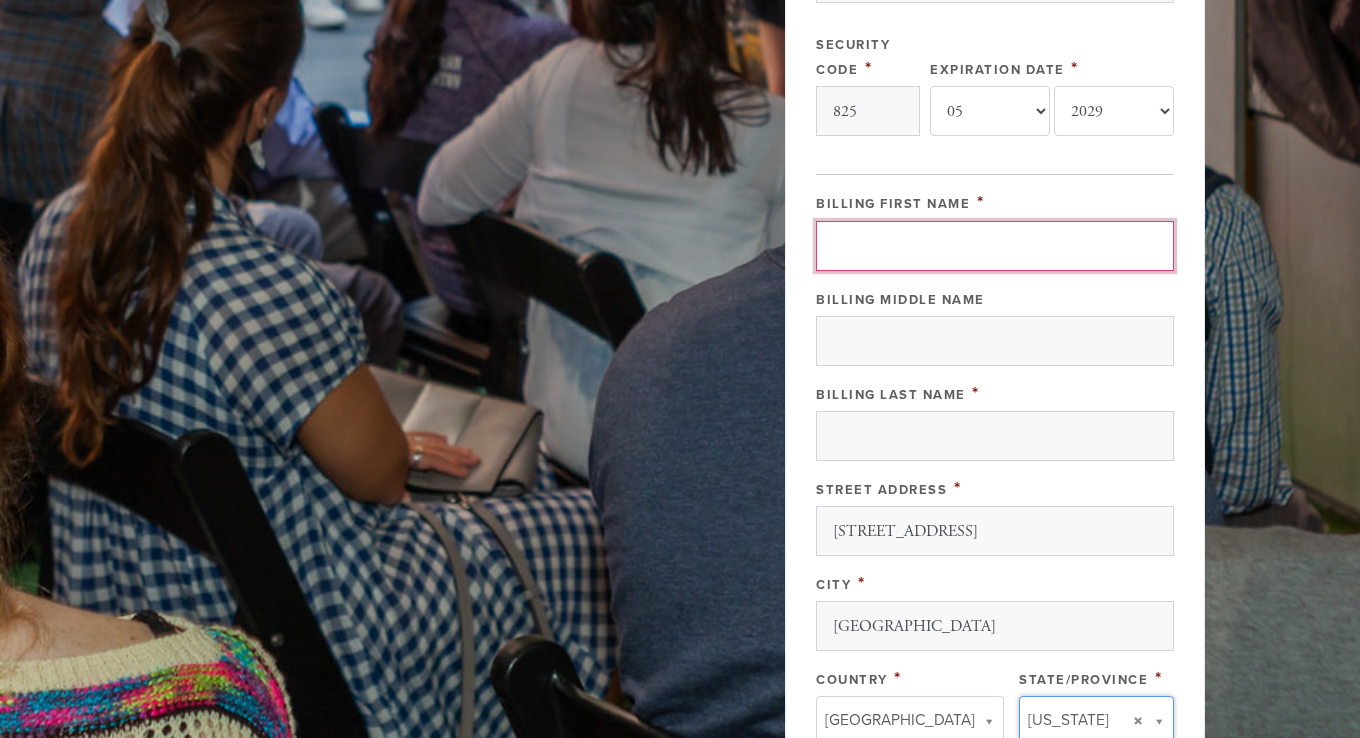 click on "Billing First Name" at bounding box center (995, 246) 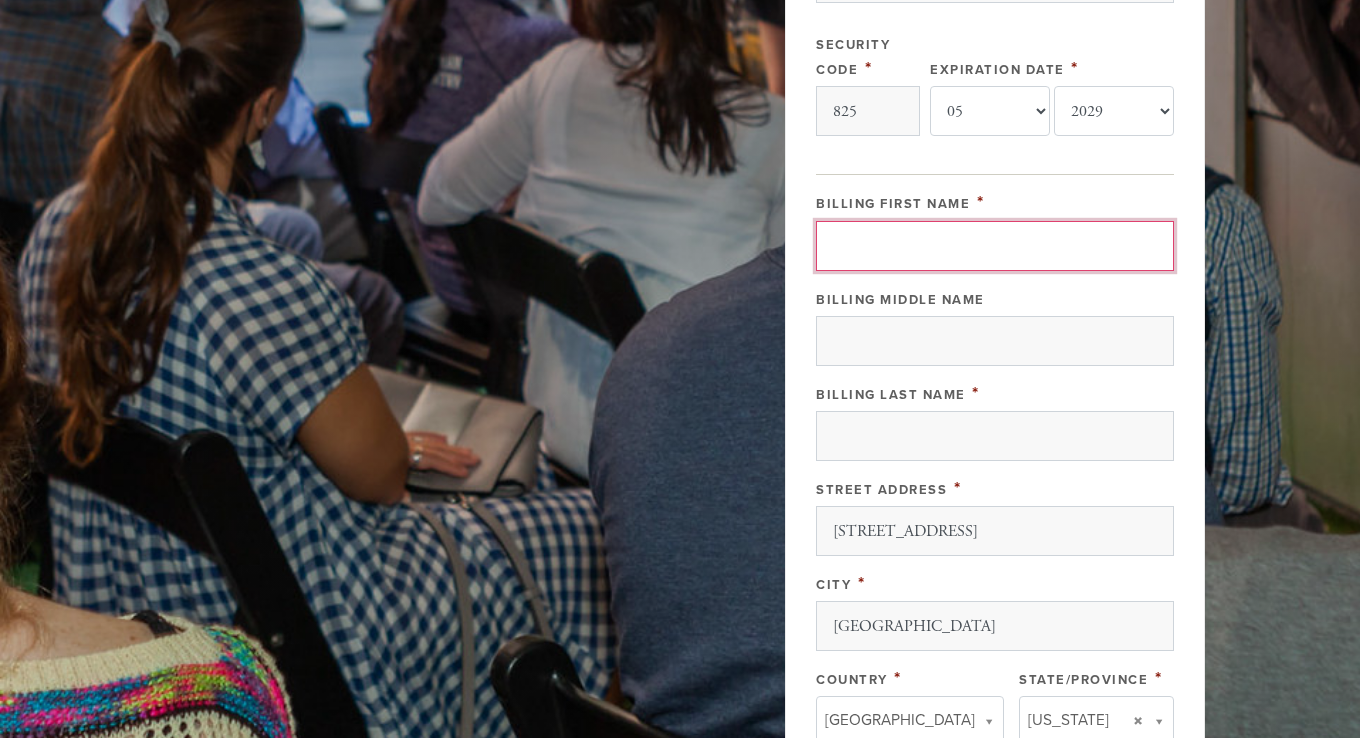 type on "[PERSON_NAME]" 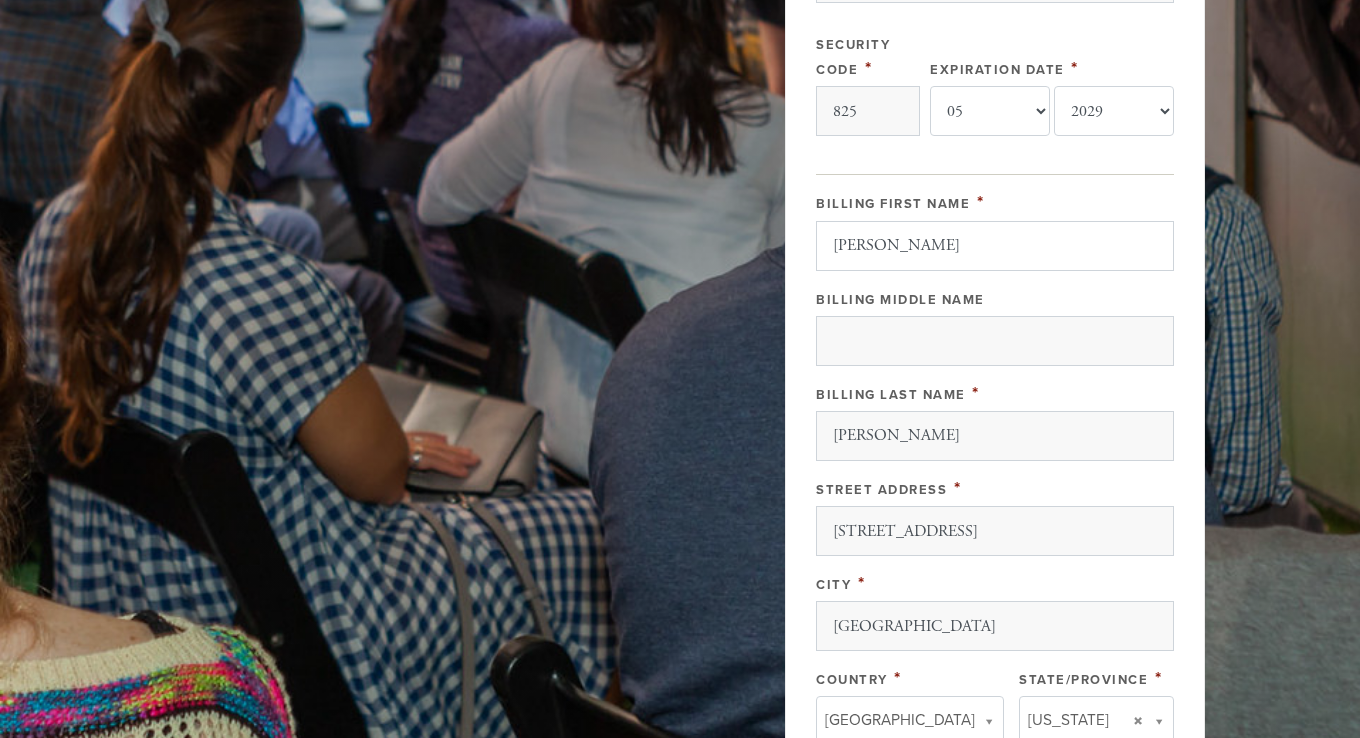 type 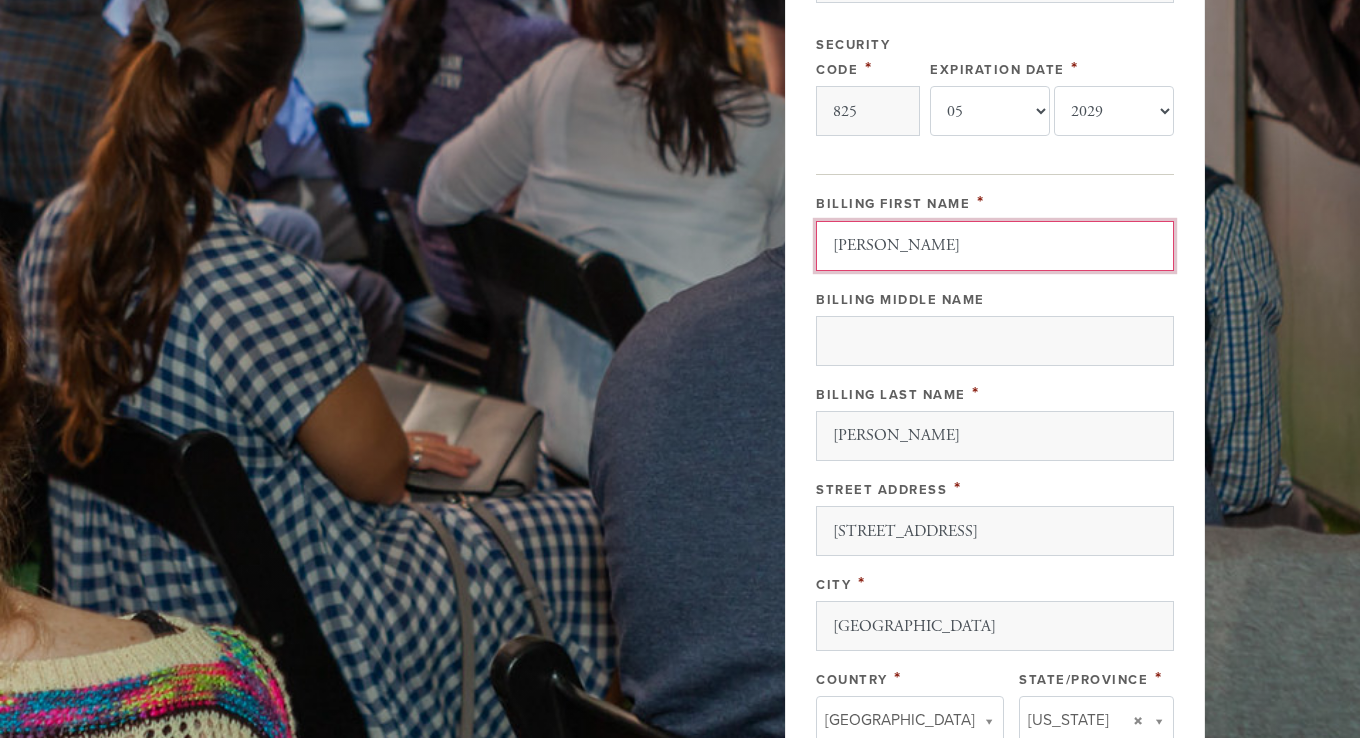 type 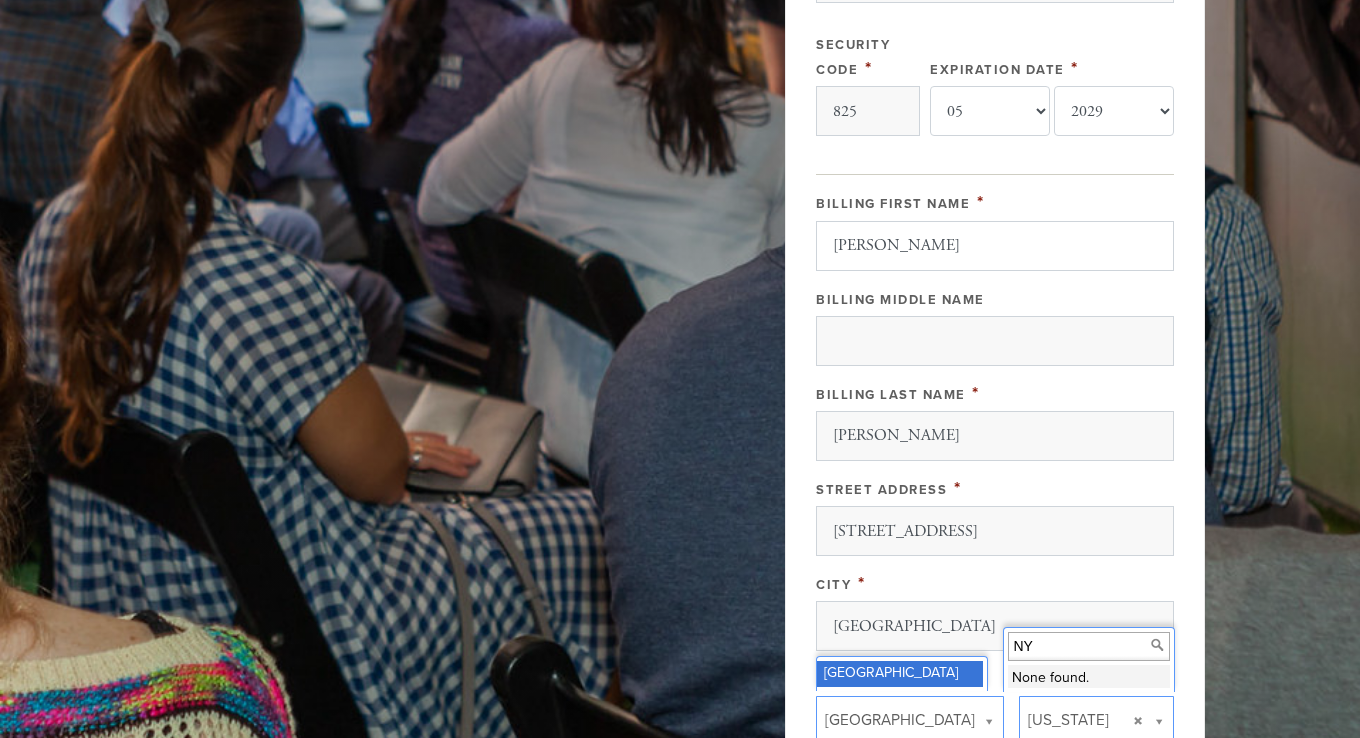 scroll, scrollTop: 0, scrollLeft: 5, axis: horizontal 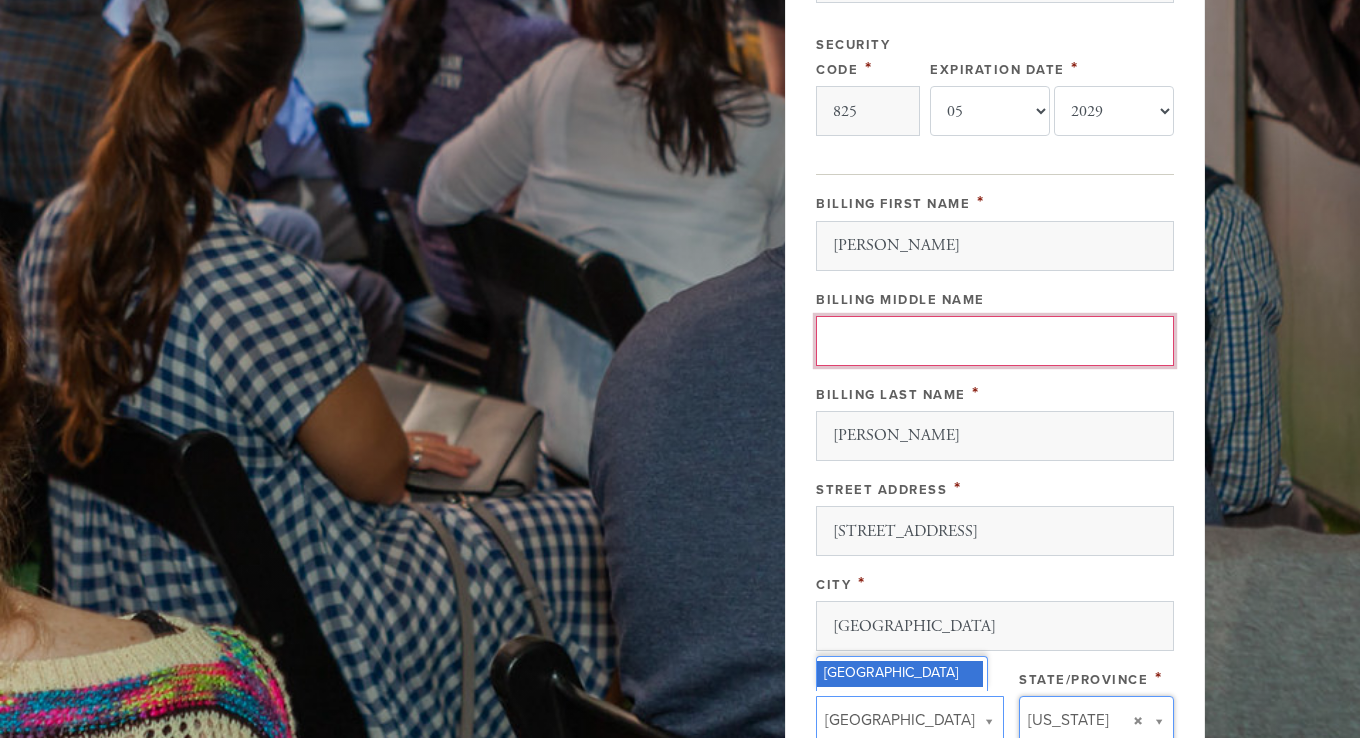 click on "Billing Middle Name" at bounding box center (995, 341) 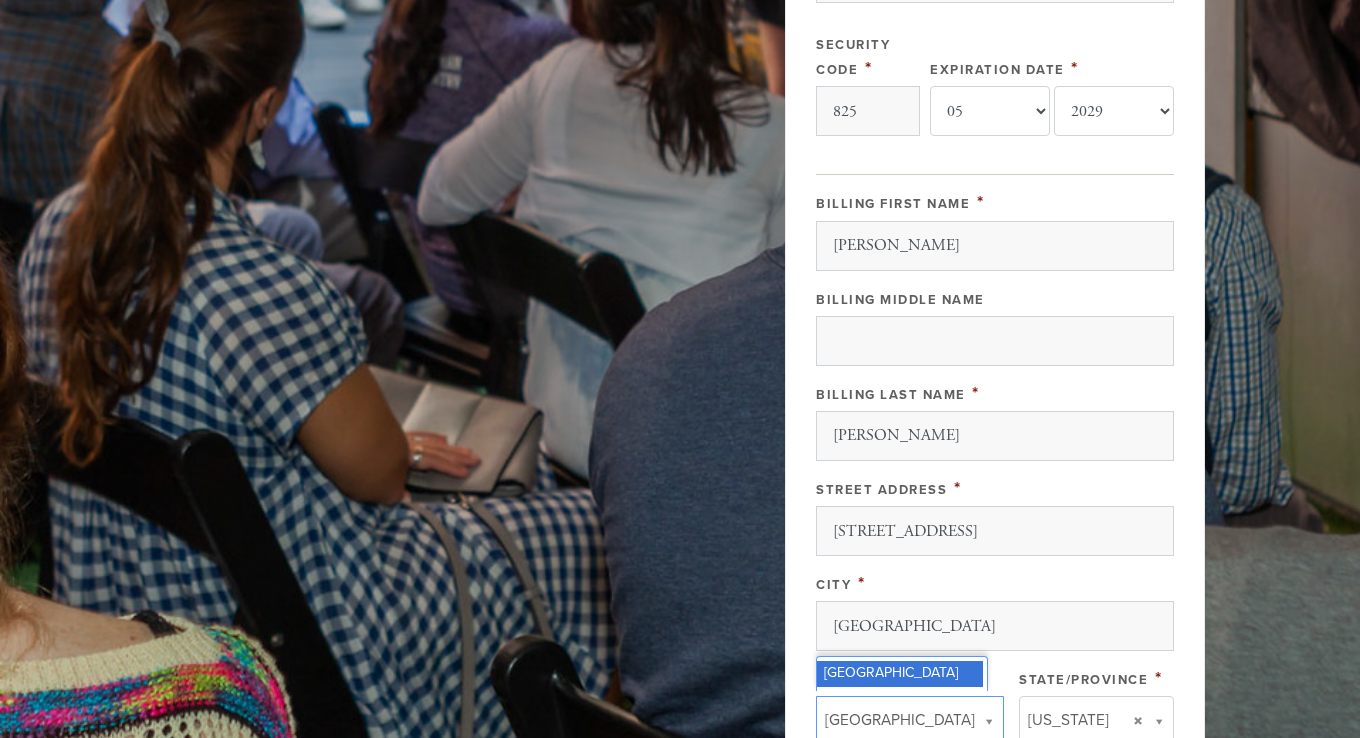 click on "Happenings Events
Classes
Shabbat
Torah Academy
Bus to Ohel
All Programs
Zoom
Pics
Meet Us
Join
Merch
Support General Donation
Club54
Investors Club
Kiddush Sponsor
Academy Sponsor
See Budget
Be a Partner
Be the magic of [PERSON_NAME] Young Professionals UES. Your support is heart warming and vital.
2" at bounding box center [680, 148] 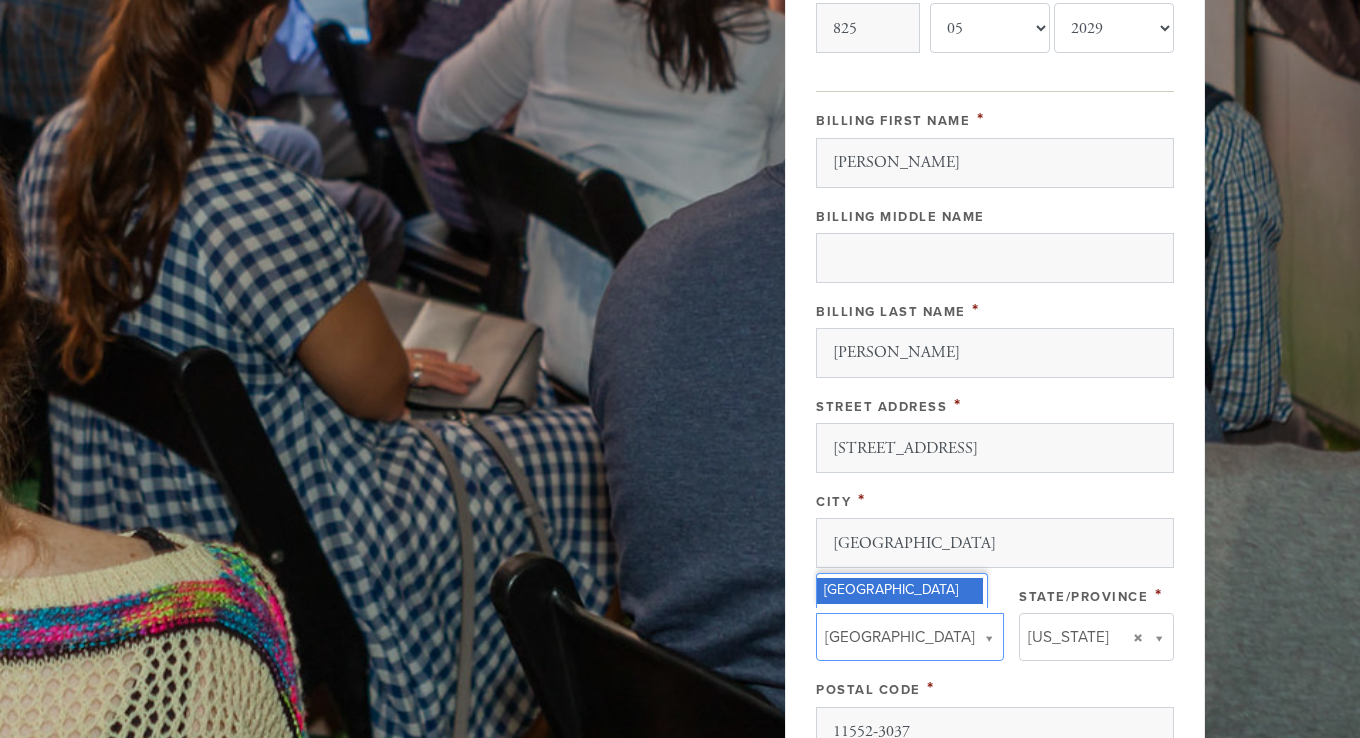 scroll, scrollTop: 921, scrollLeft: 0, axis: vertical 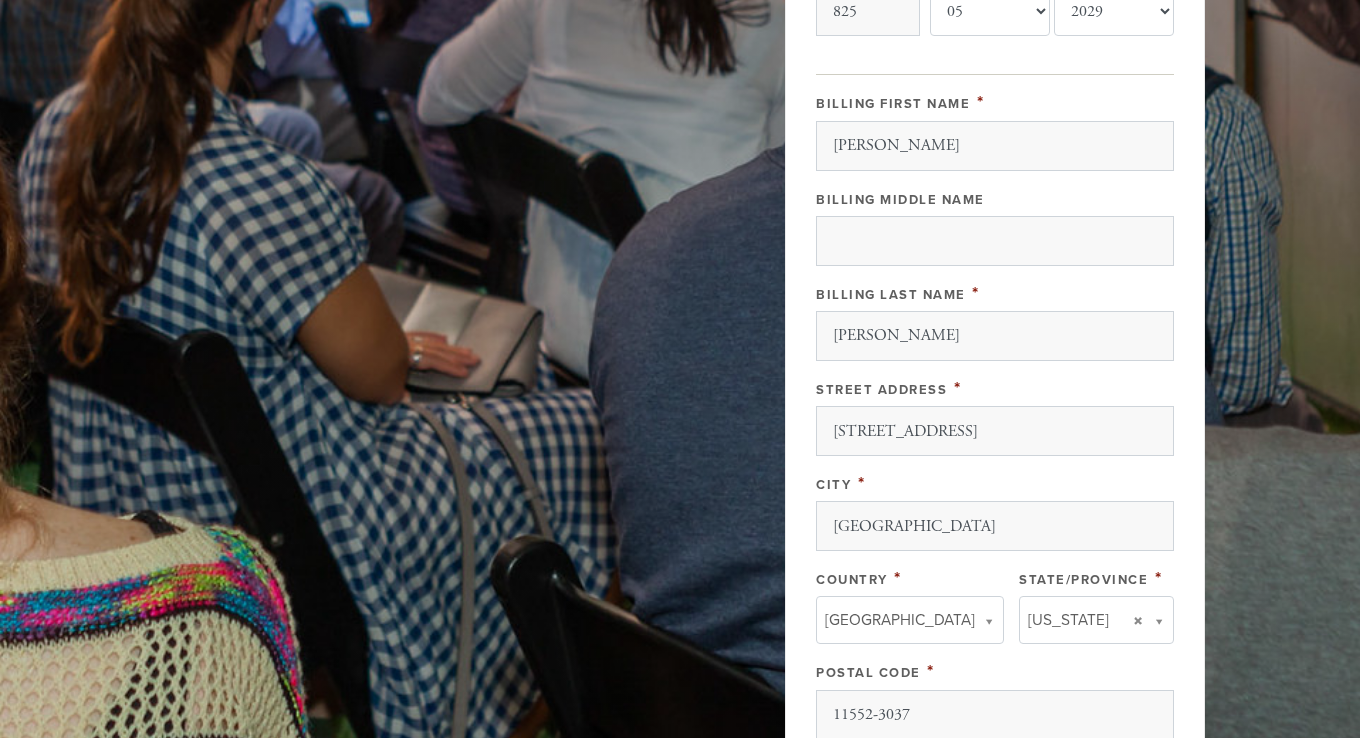 click on "Country
*" at bounding box center (910, 578) 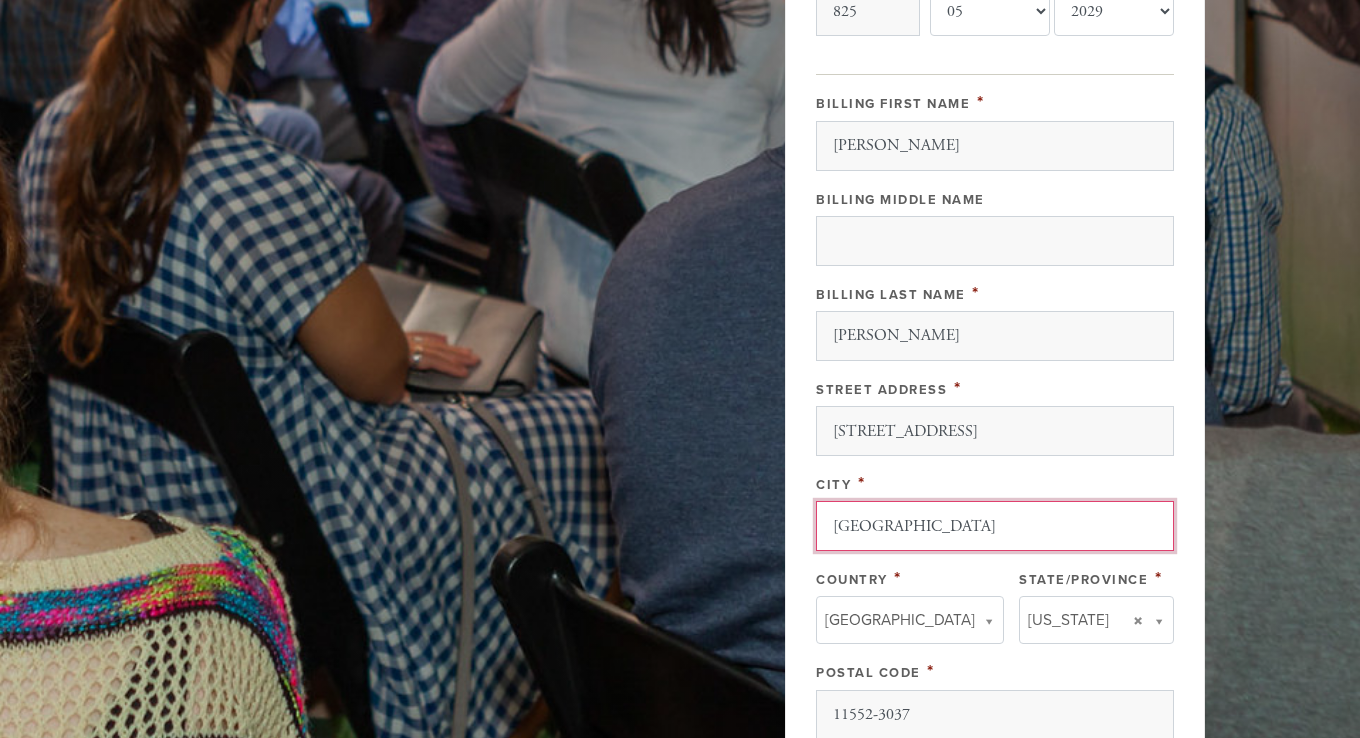 click on "[GEOGRAPHIC_DATA]" at bounding box center [995, 526] 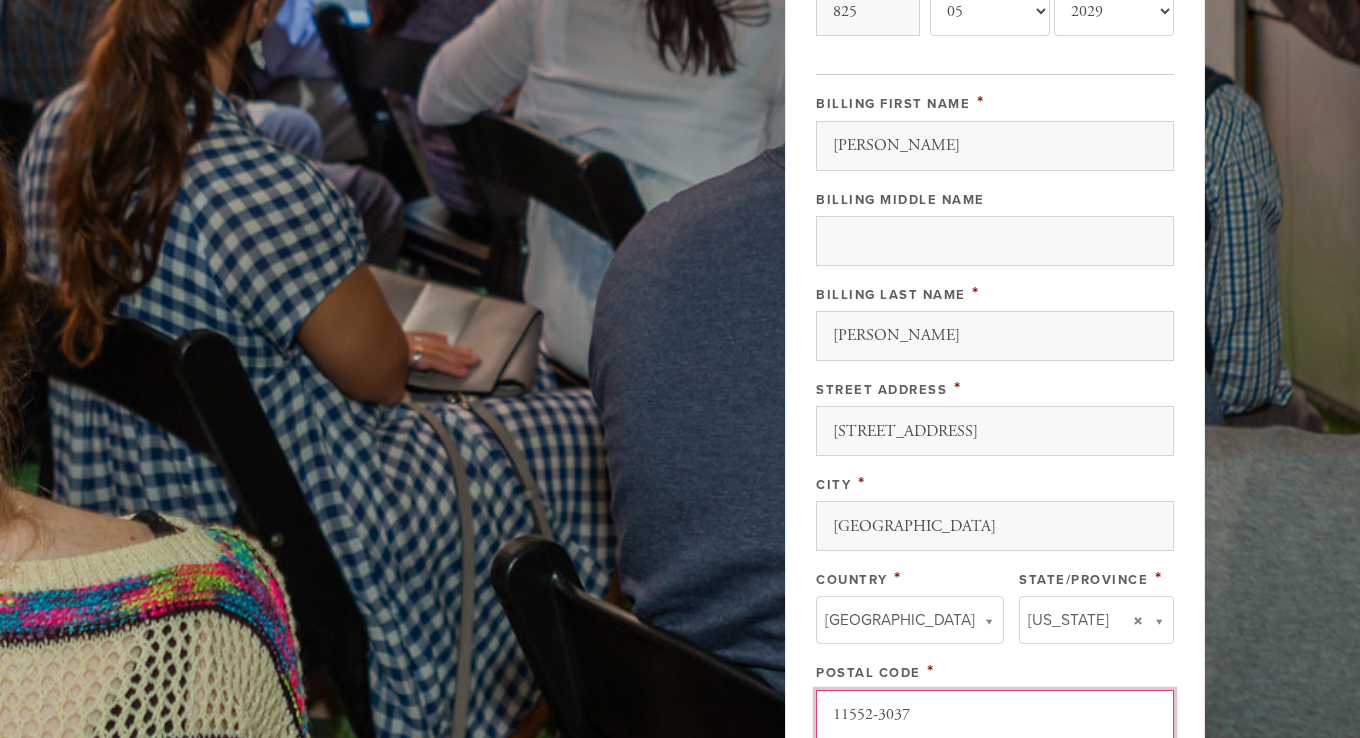 click on "11552-3037" at bounding box center (995, 715) 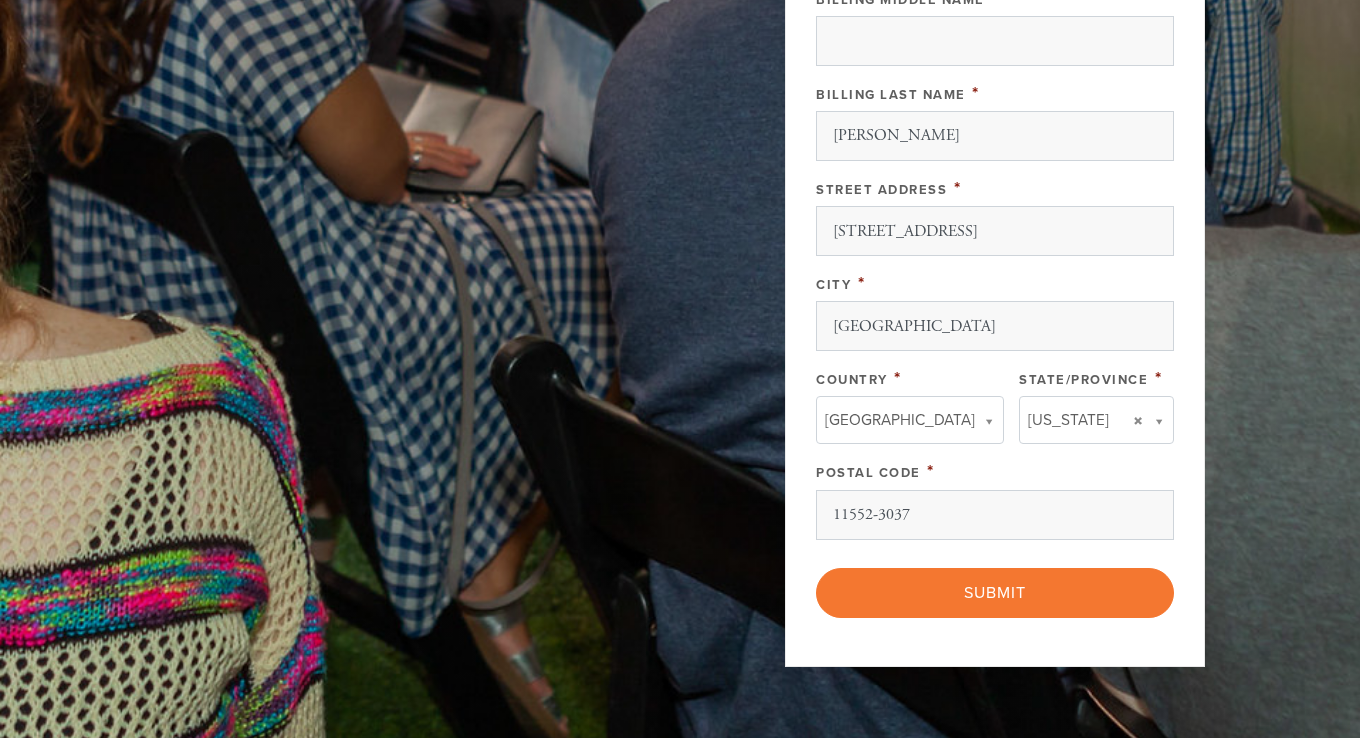 click on "Happenings Events
Classes
Shabbat
Torah Academy
Bus to Ohel
All Programs
Zoom
Pics
Meet Us
Join
Merch
Support General Donation
Club54
Investors Club
Kiddush Sponsor
Academy Sponsor
See Budget
Be a Partner
Be the magic of [PERSON_NAME] Young Professionals UES. Your support is heart warming and vital.
2" at bounding box center [680, -152] 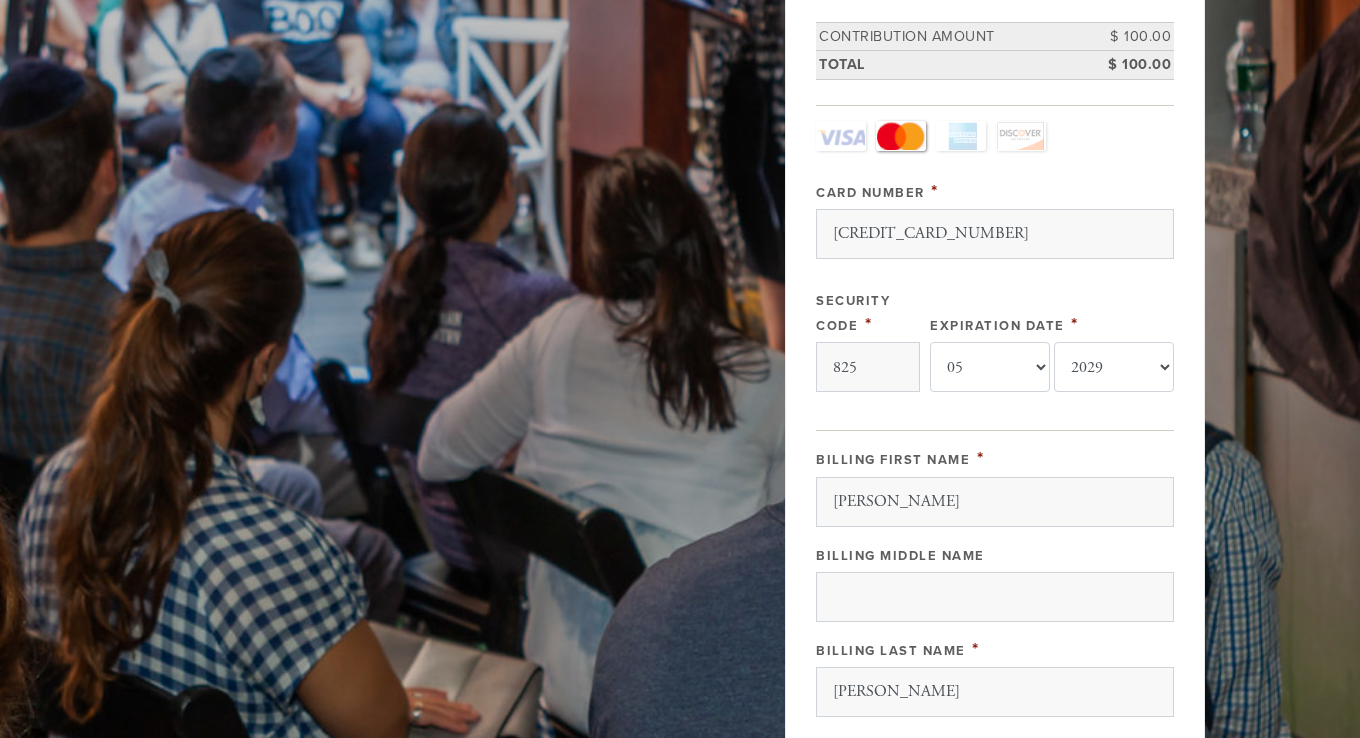 scroll, scrollTop: 521, scrollLeft: 0, axis: vertical 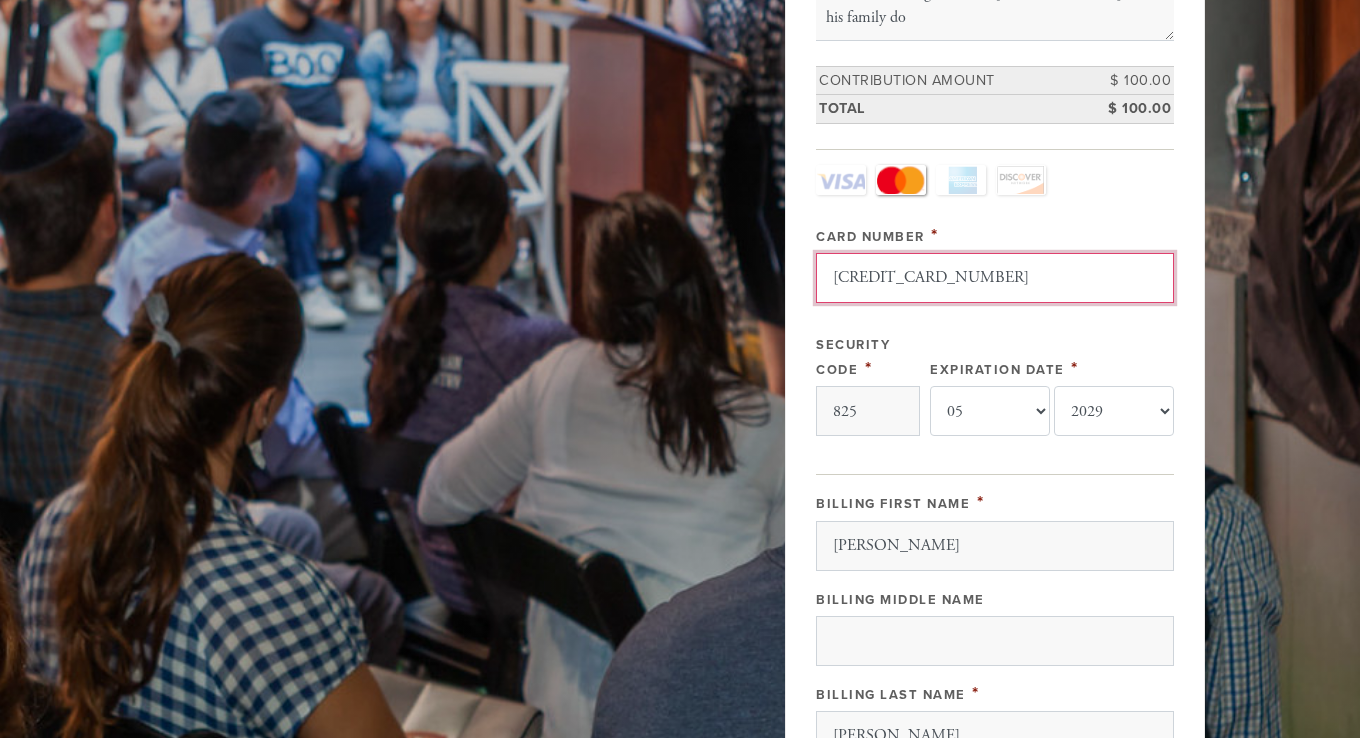 click on "[CREDIT_CARD_NUMBER]" at bounding box center (995, 278) 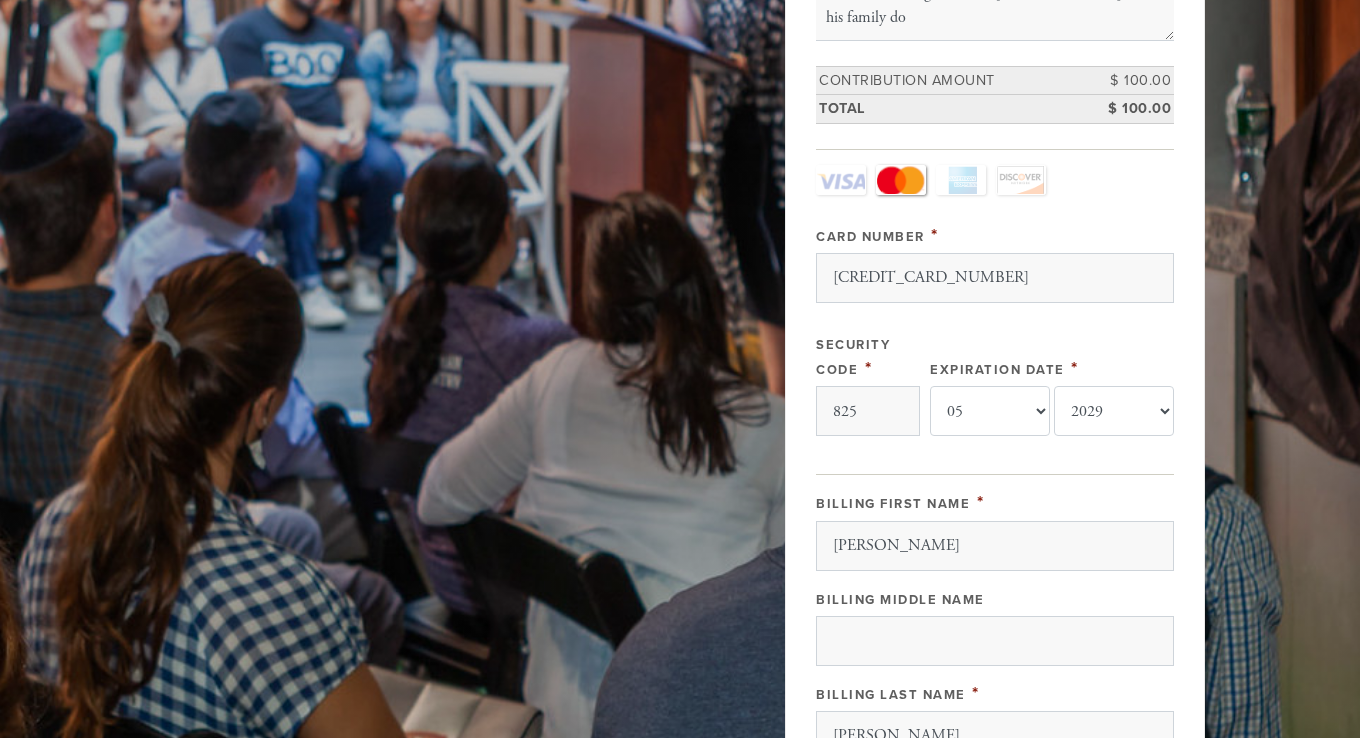 click on "Card Number
*" at bounding box center (995, 235) 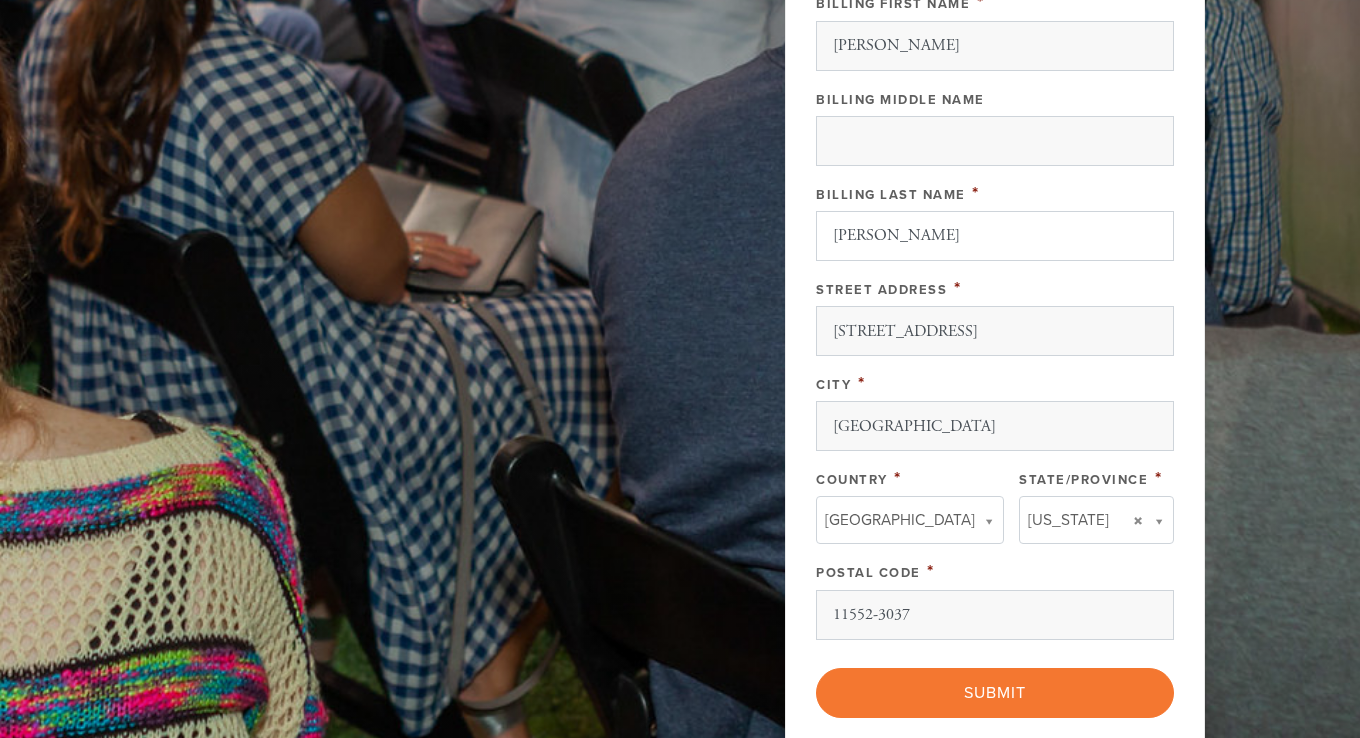 scroll, scrollTop: 1221, scrollLeft: 0, axis: vertical 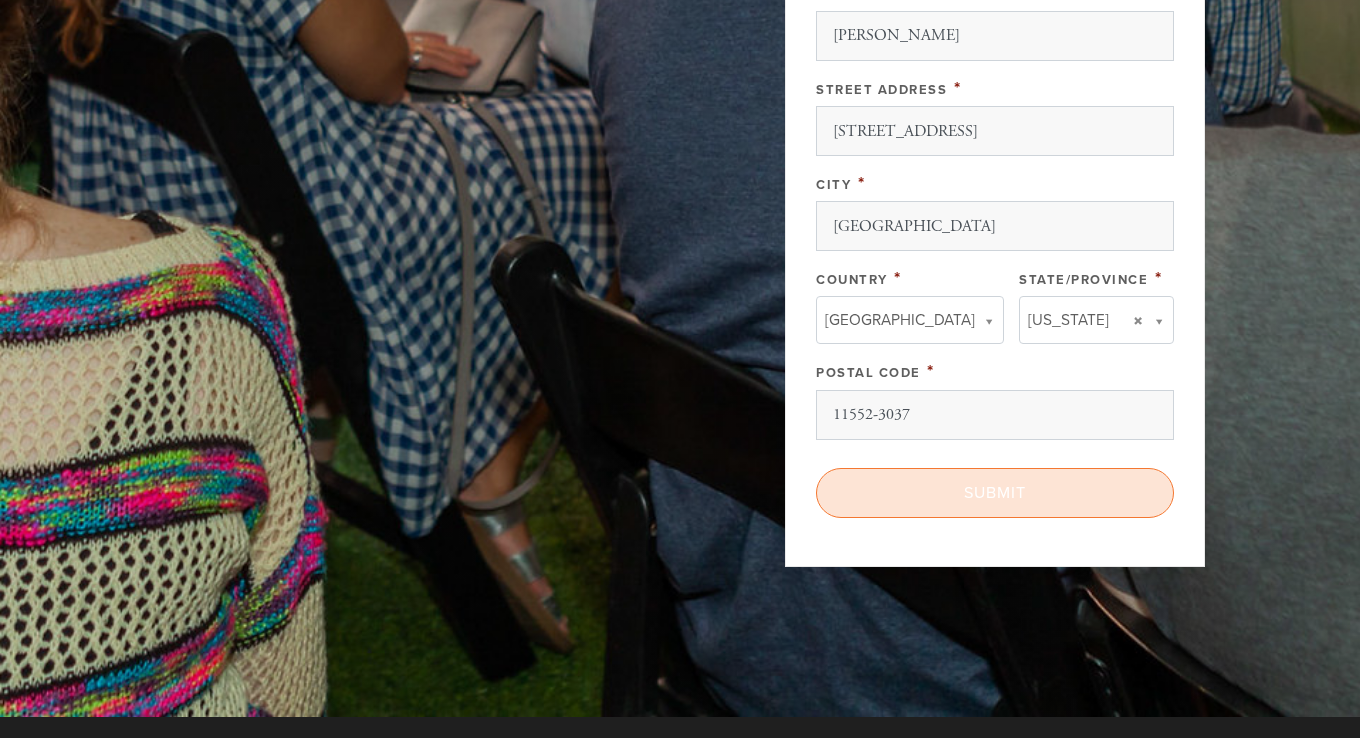 click on "Submit" at bounding box center (995, 493) 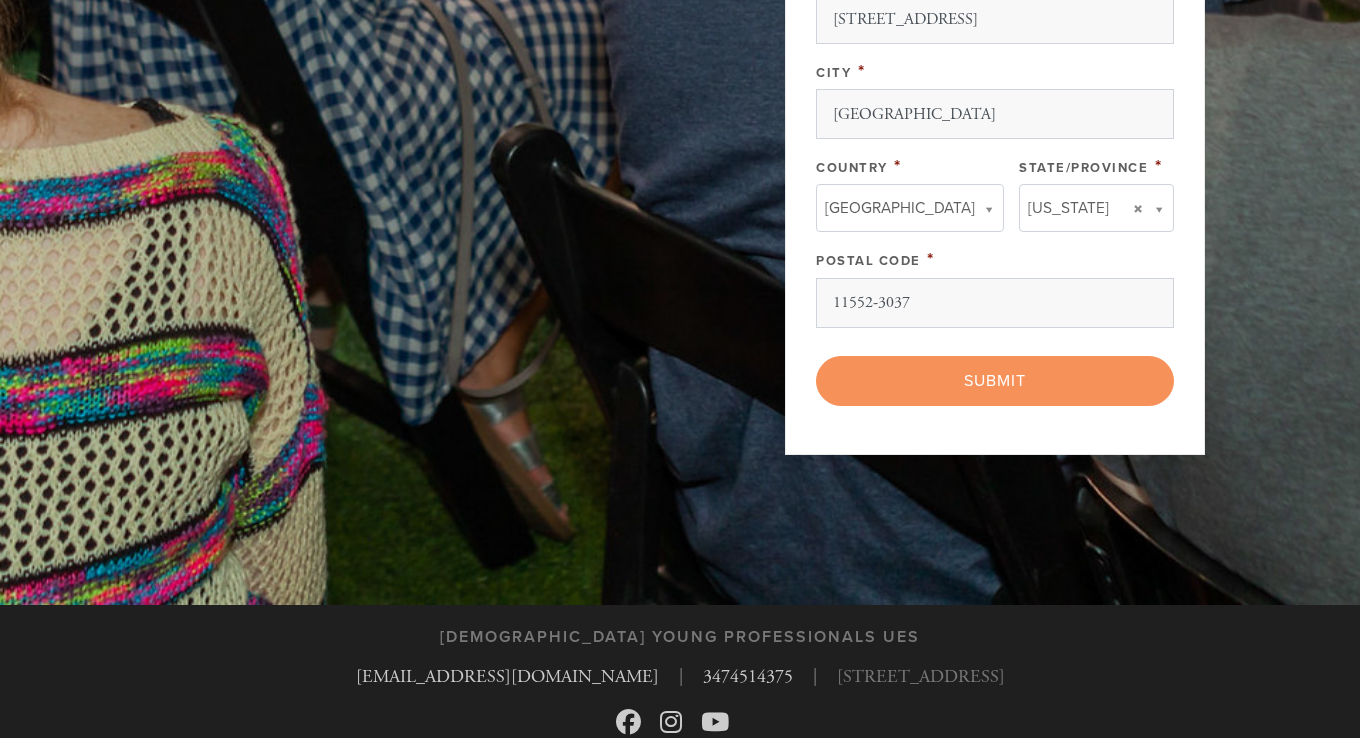 scroll, scrollTop: 1406, scrollLeft: 0, axis: vertical 